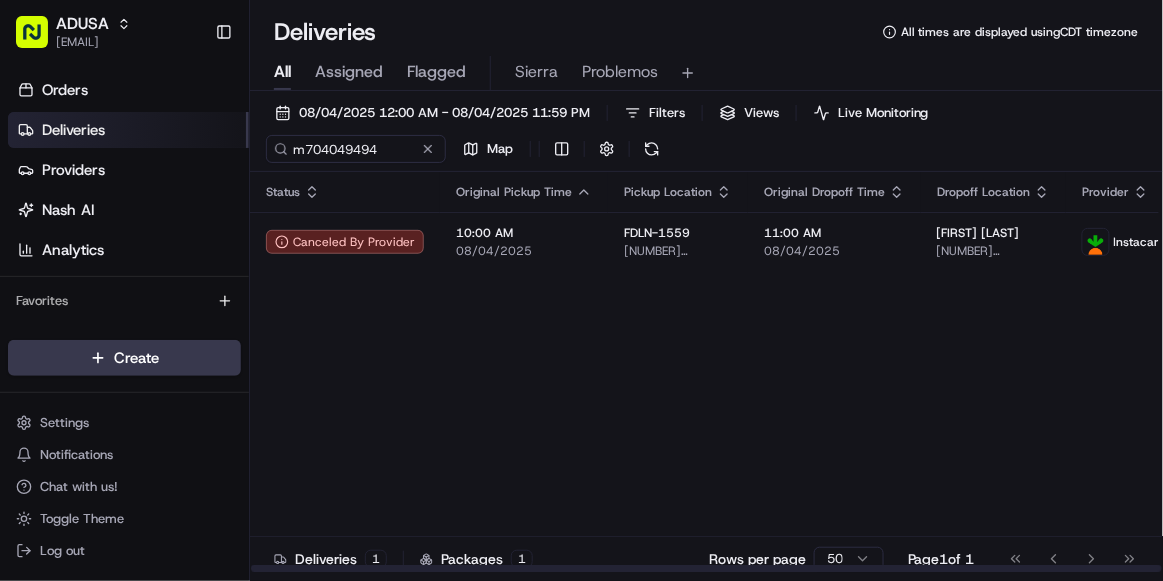 scroll, scrollTop: 0, scrollLeft: 0, axis: both 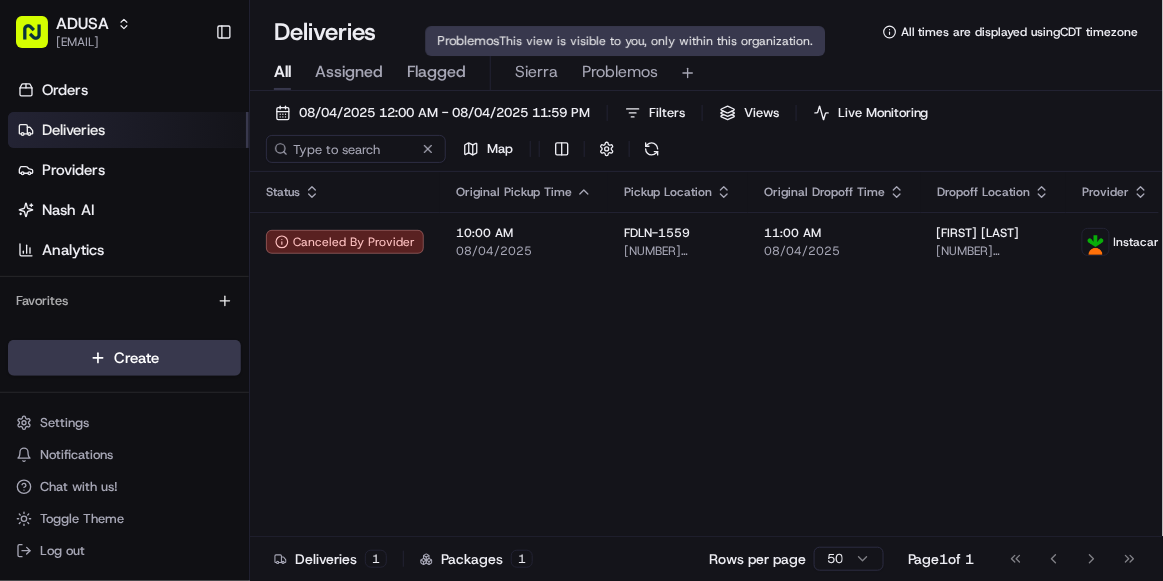 click on "Problemos" at bounding box center [620, 72] 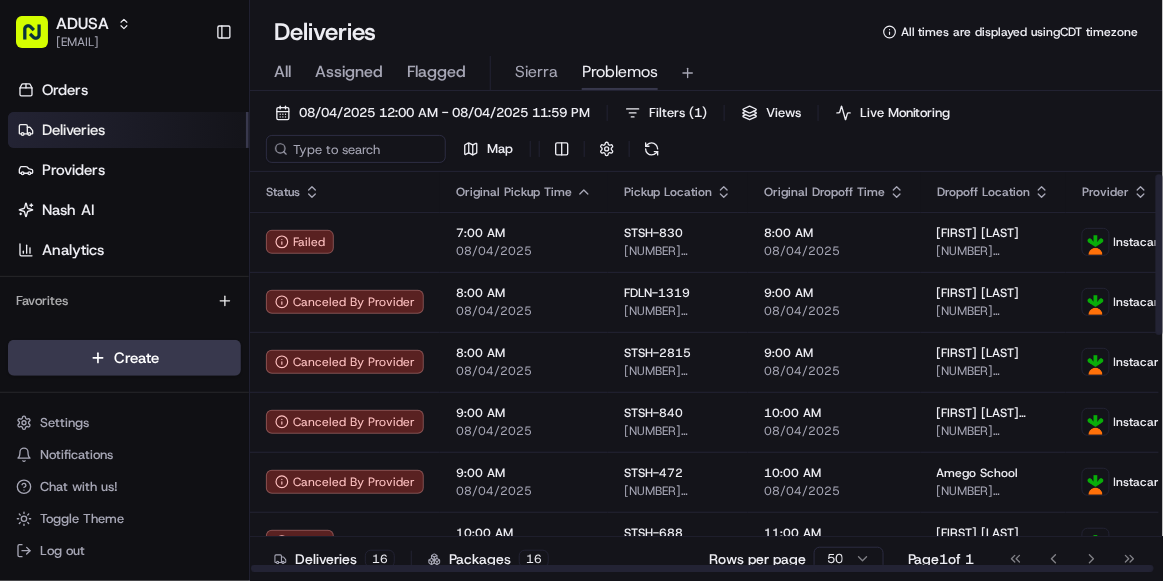 scroll, scrollTop: 598, scrollLeft: 0, axis: vertical 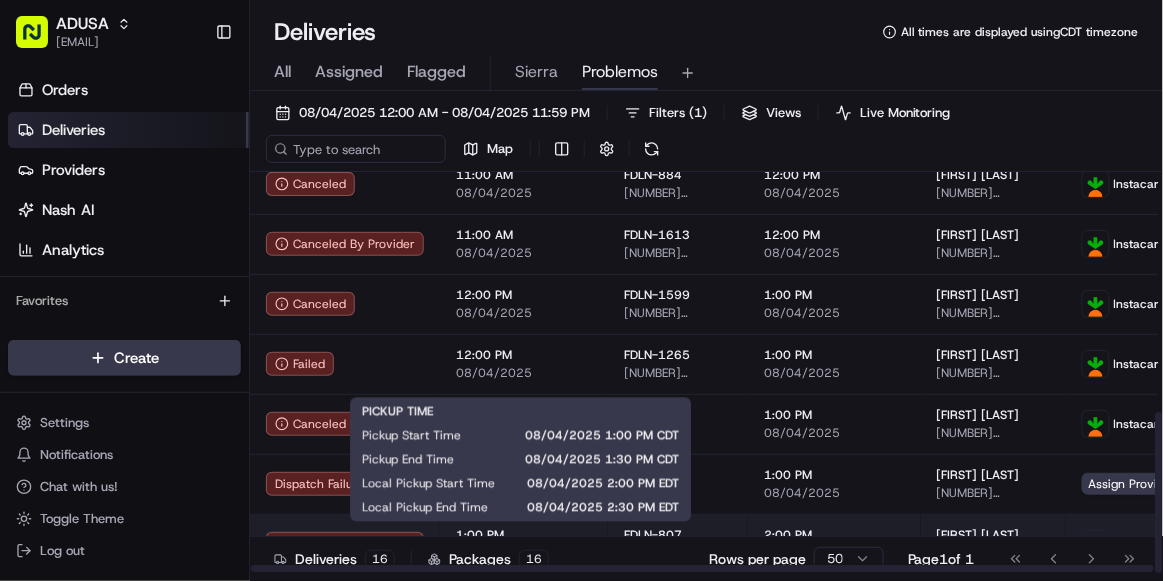 click on "1:00 PM" at bounding box center [524, 535] 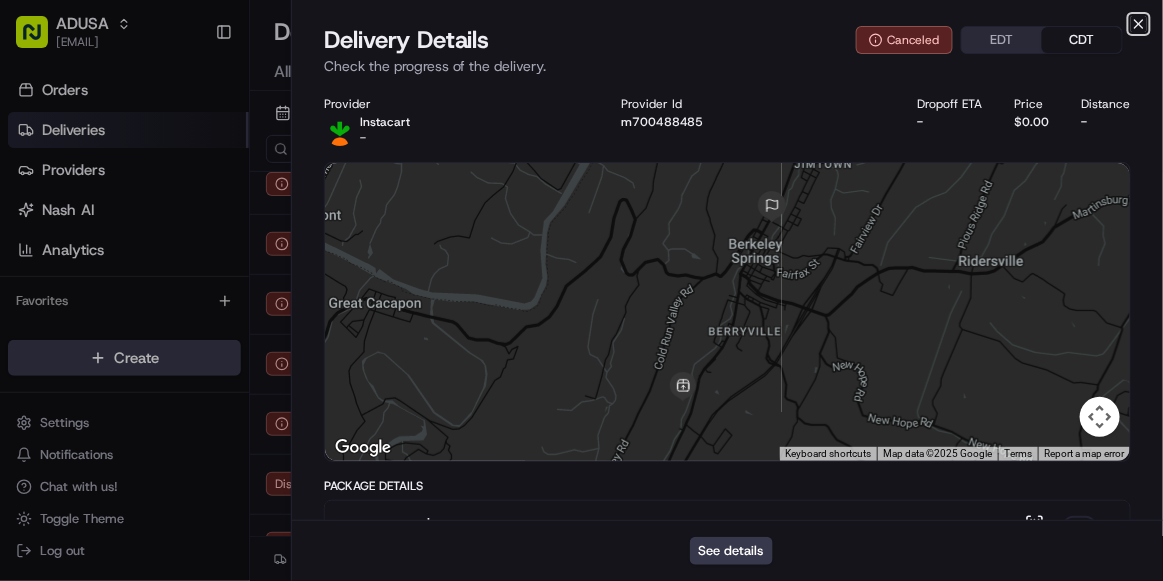 click 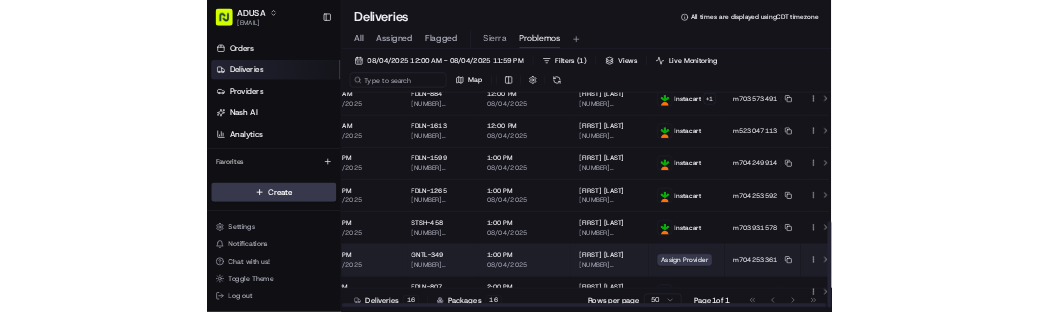 scroll, scrollTop: 598, scrollLeft: 0, axis: vertical 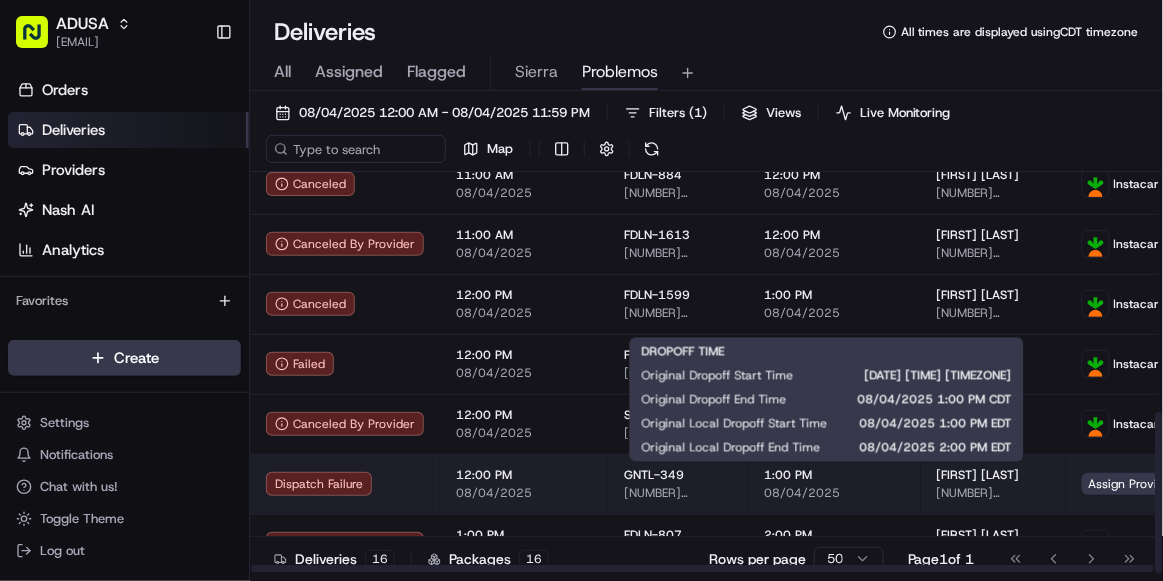 click on "1:00 PM" at bounding box center (834, 475) 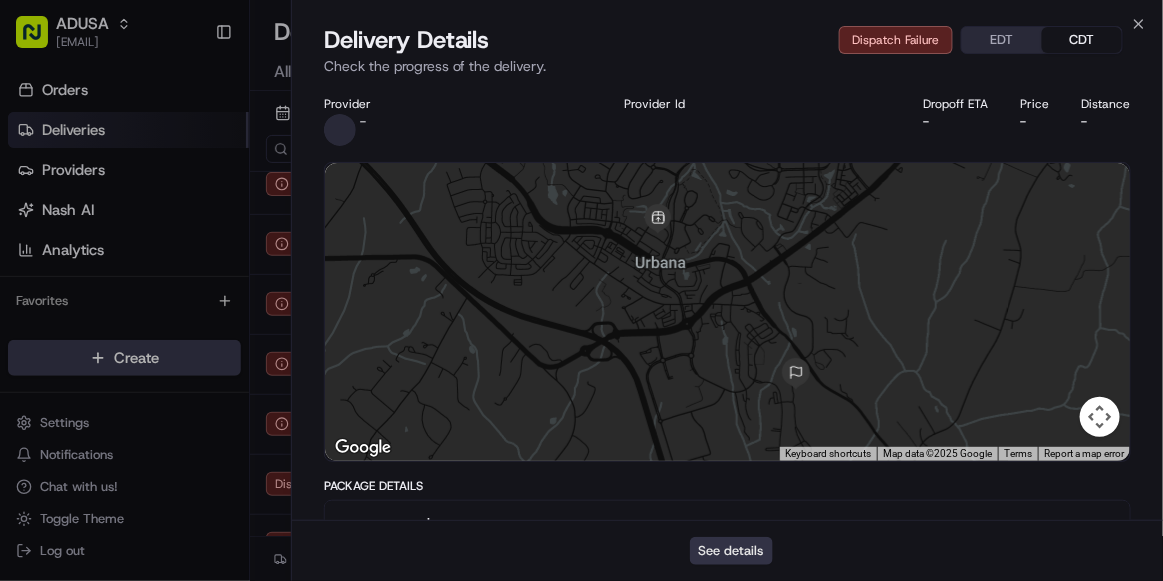 click on "See details" at bounding box center [731, 551] 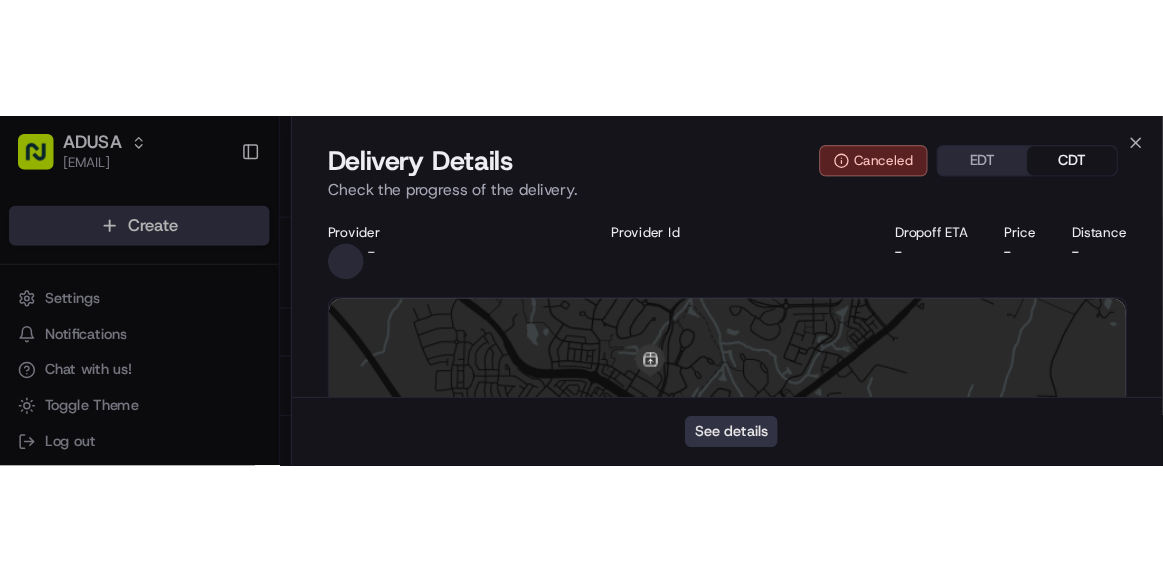 scroll, scrollTop: 0, scrollLeft: 0, axis: both 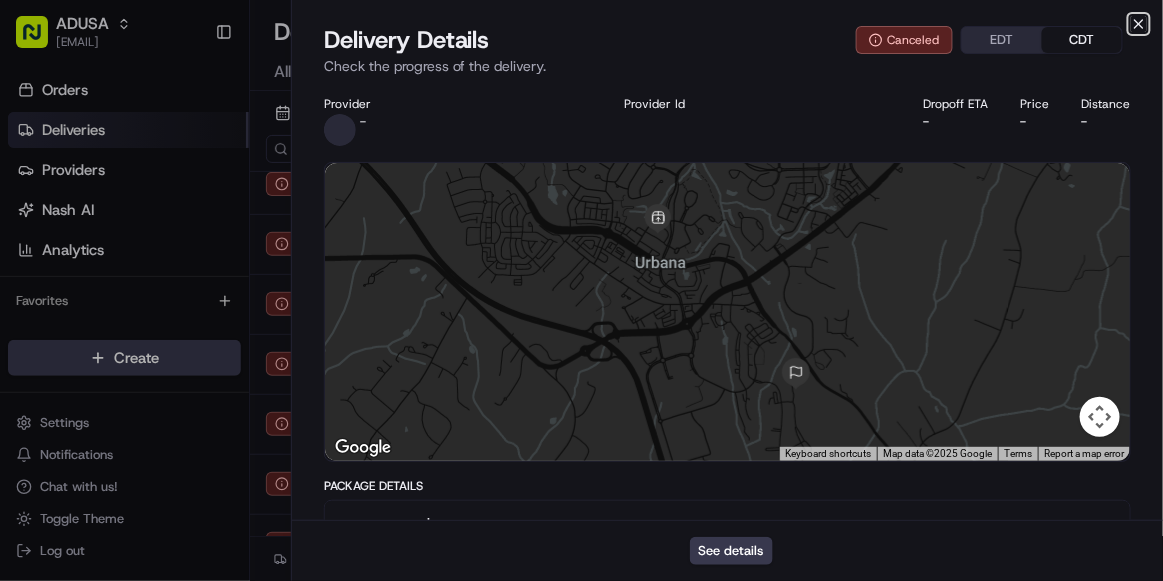 click 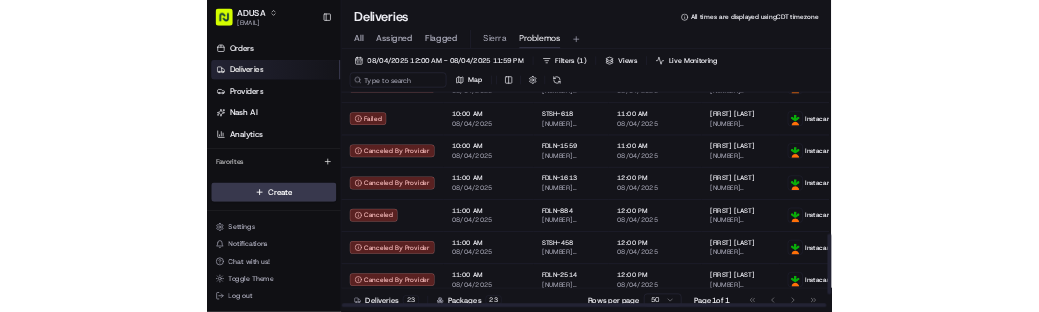 scroll, scrollTop: 1018, scrollLeft: 0, axis: vertical 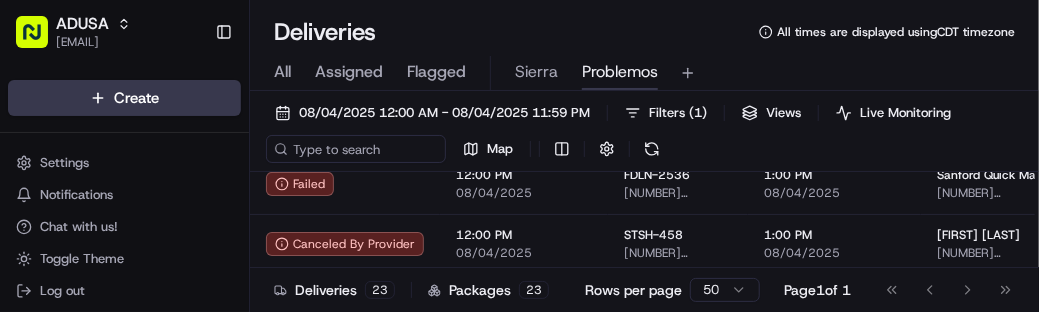 click on "08/04/2025 12:00 AM - 08/04/2025 11:59 PM Filters ( 1 ) Views Live Monitoring Map" at bounding box center (644, 135) 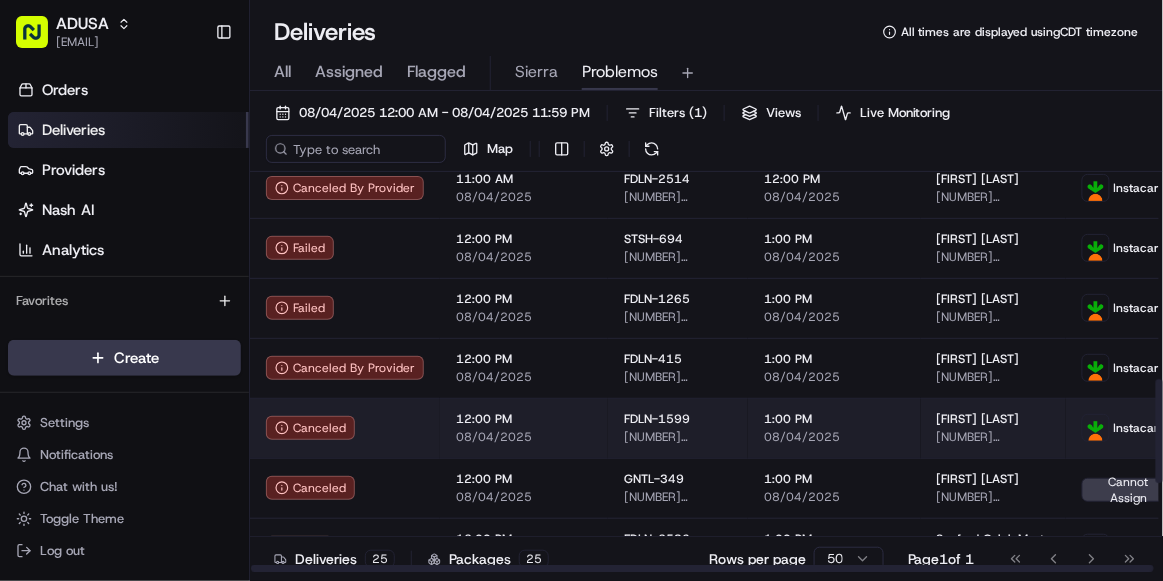 scroll, scrollTop: 1138, scrollLeft: 0, axis: vertical 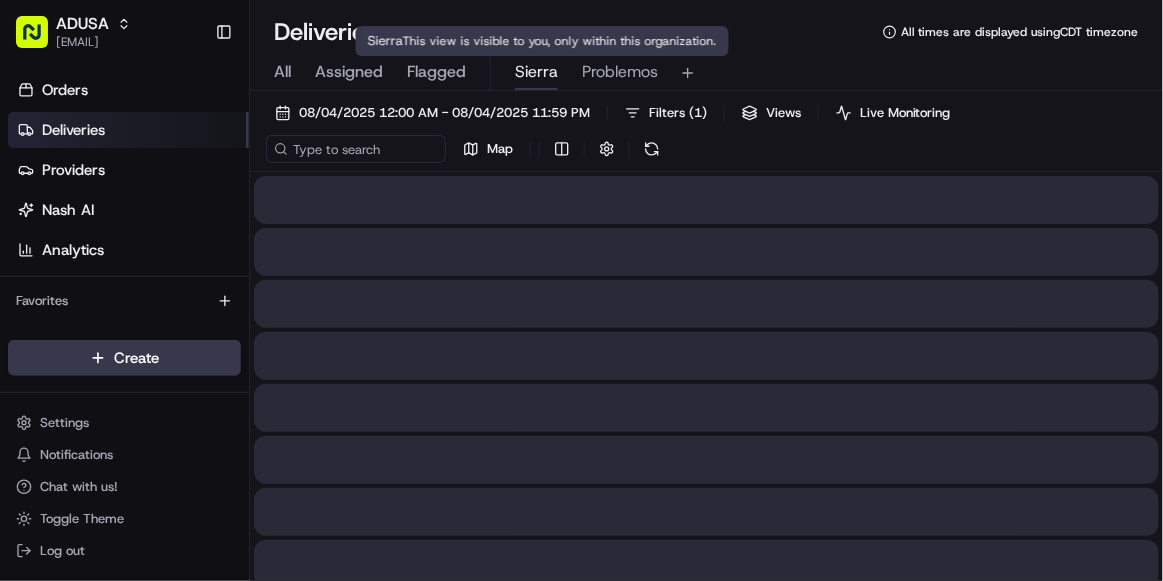 click on "Sierra" at bounding box center (536, 72) 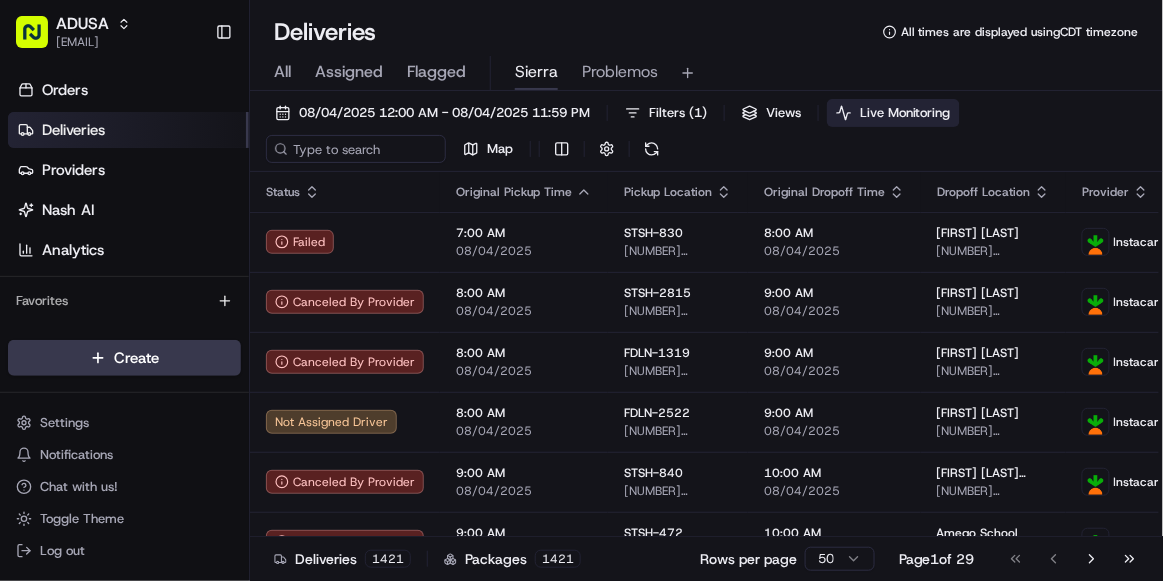 click on "Live Monitoring" at bounding box center [905, 113] 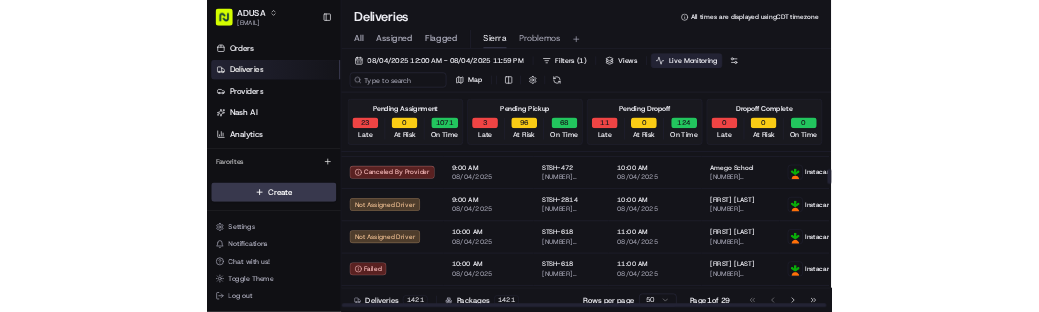 scroll, scrollTop: 334, scrollLeft: 0, axis: vertical 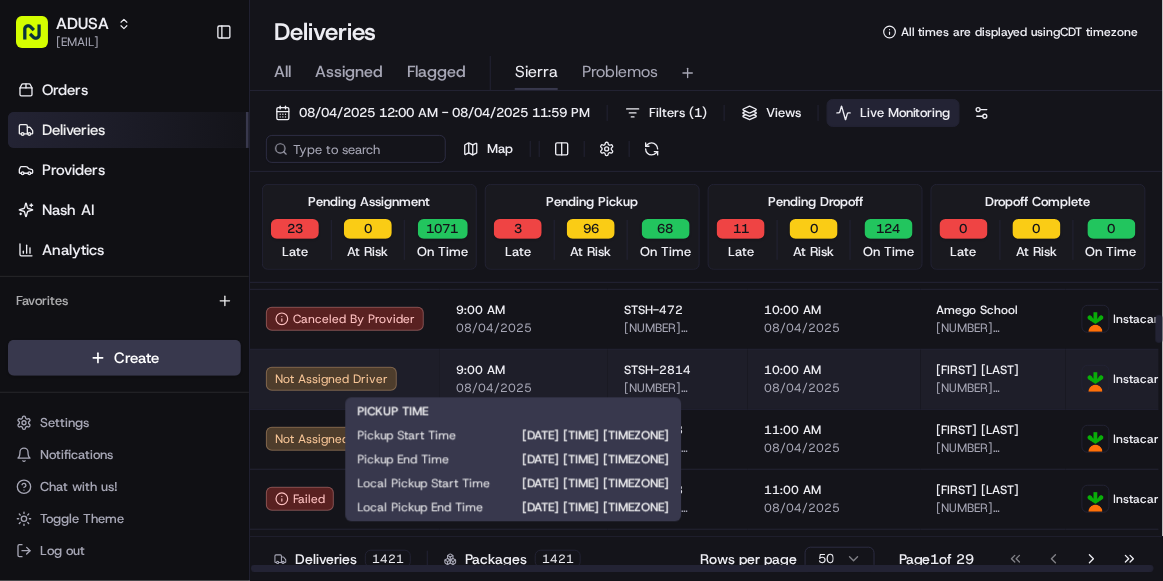 click on "08/04/2025" at bounding box center [524, 388] 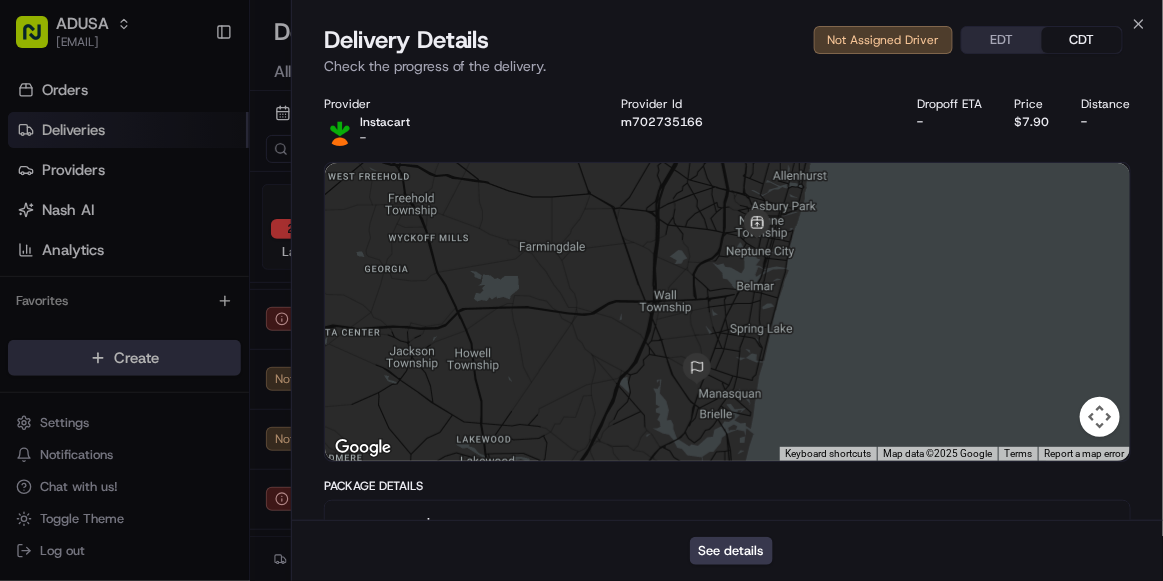 click on "Provider Instacart - Provider Id m702735166 Dropoff ETA - Price $7.90 Distance -" at bounding box center (727, 121) 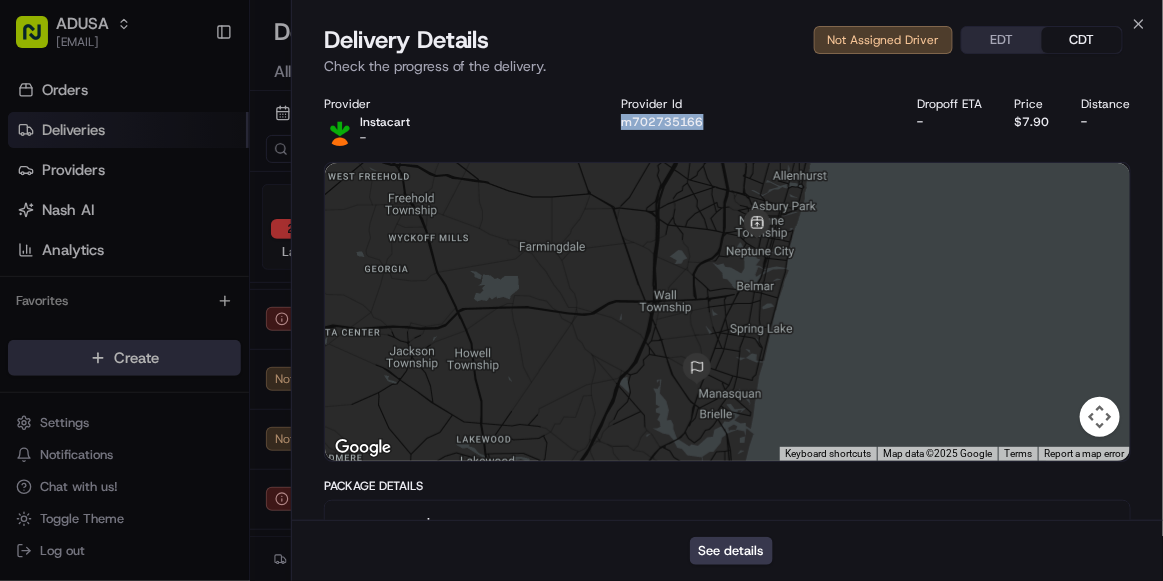 click on "Provider Instacart - Provider Id m702735166 Dropoff ETA - Price $7.90 Distance -" at bounding box center (727, 121) 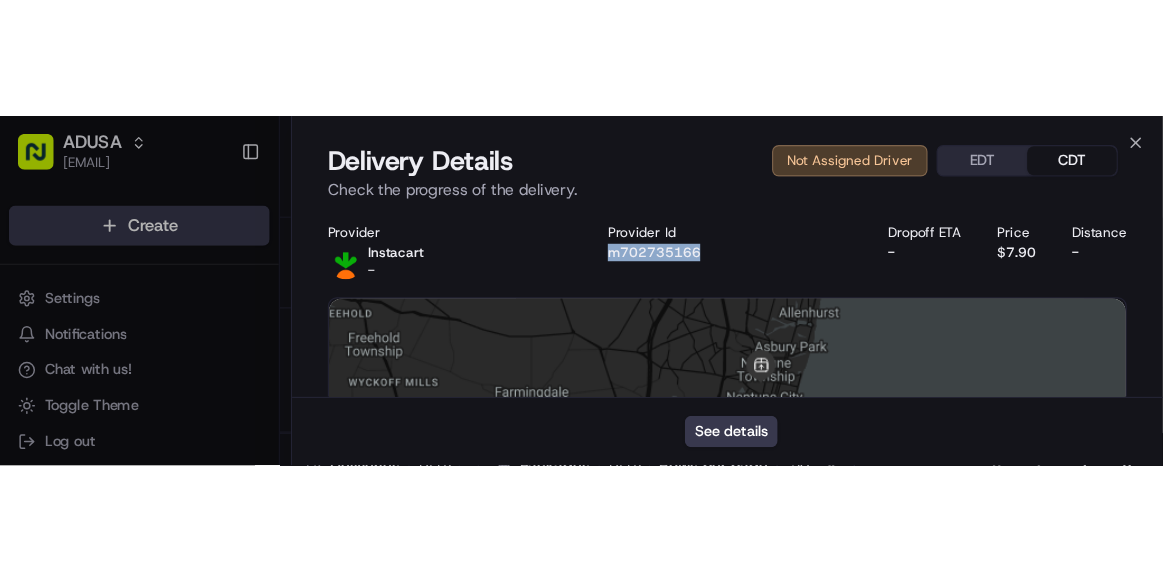 scroll, scrollTop: 0, scrollLeft: 0, axis: both 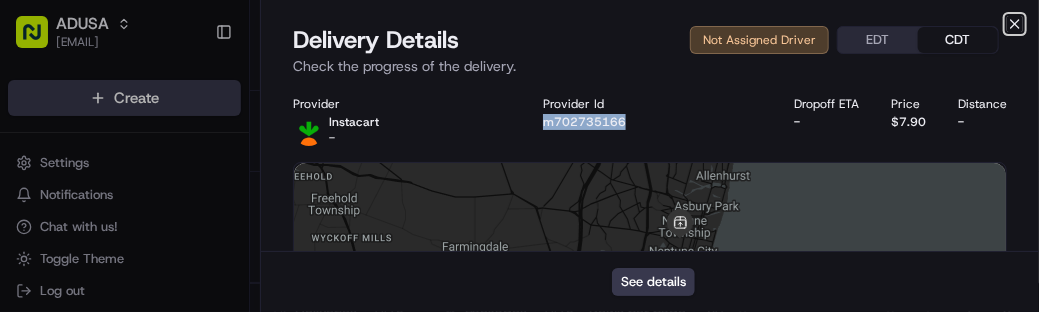 click 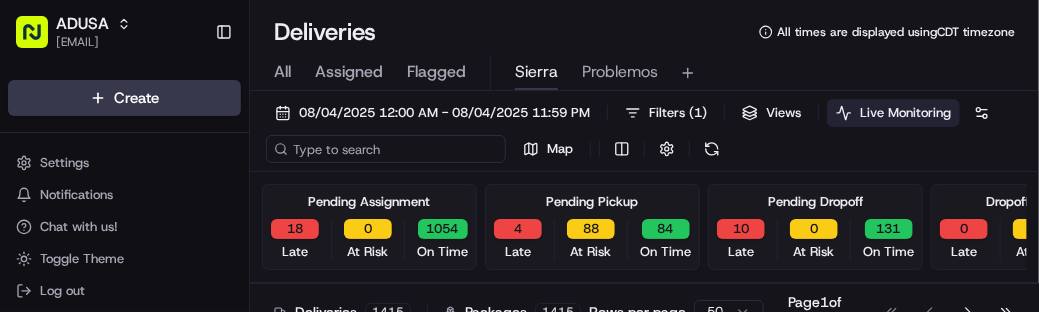 click at bounding box center (386, 149) 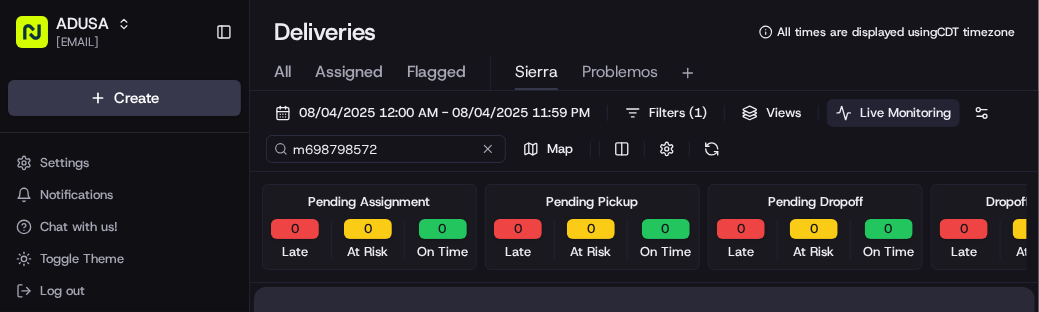 type on "m698798572" 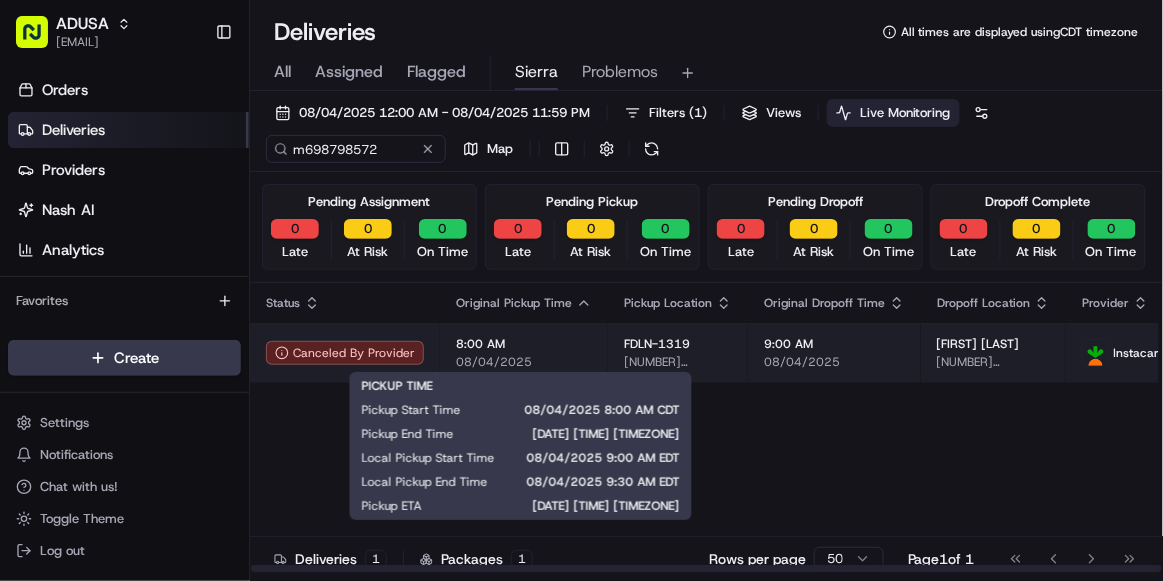 click on "08/04/2025" at bounding box center [524, 362] 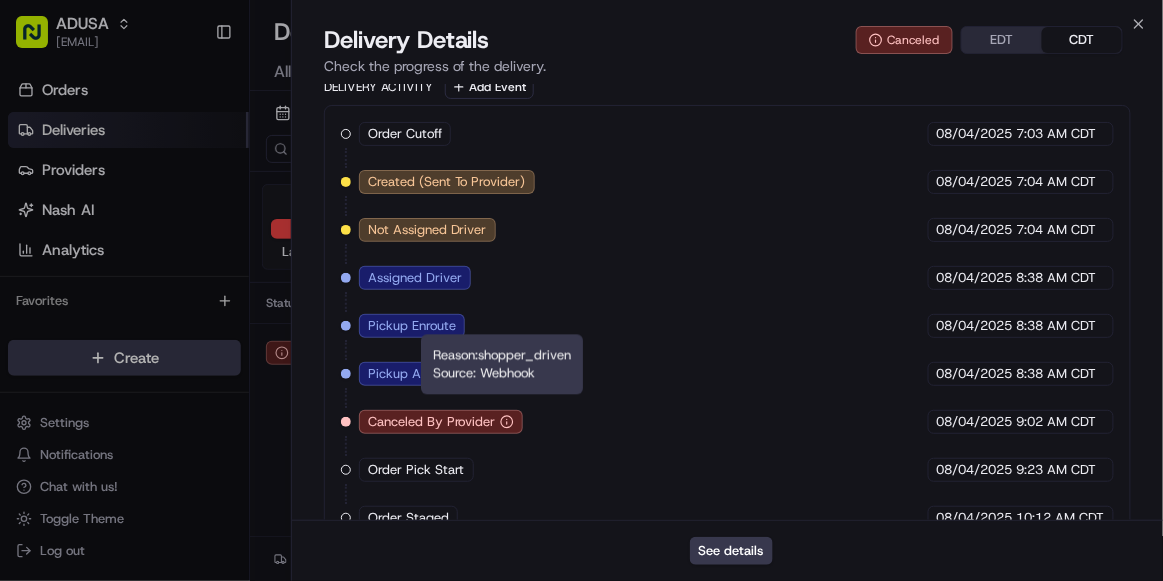 scroll, scrollTop: 803, scrollLeft: 0, axis: vertical 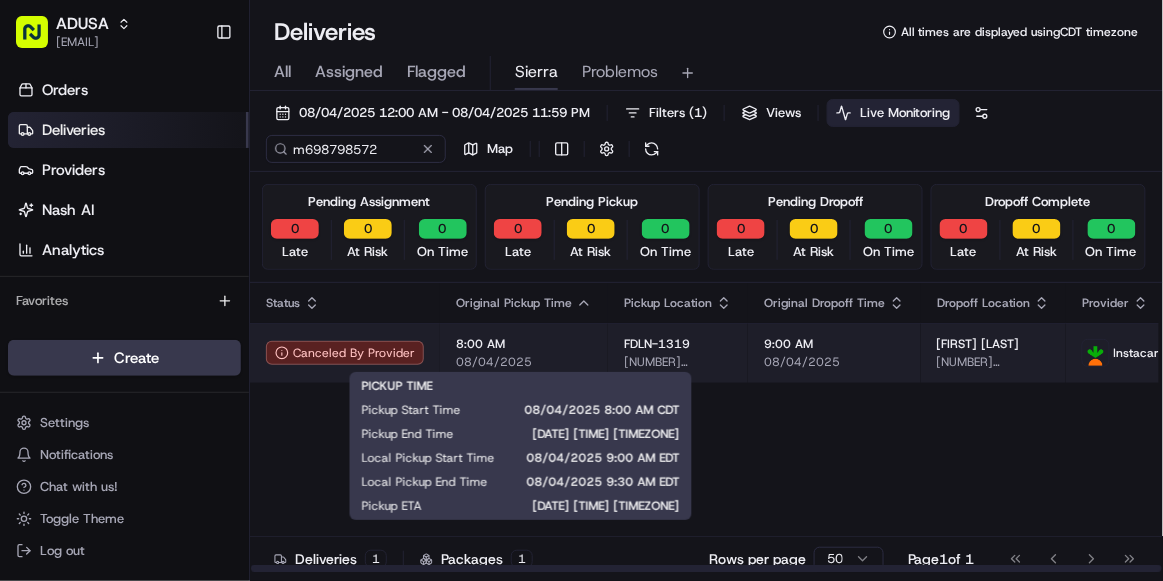 click on "08/04/2025" at bounding box center [524, 362] 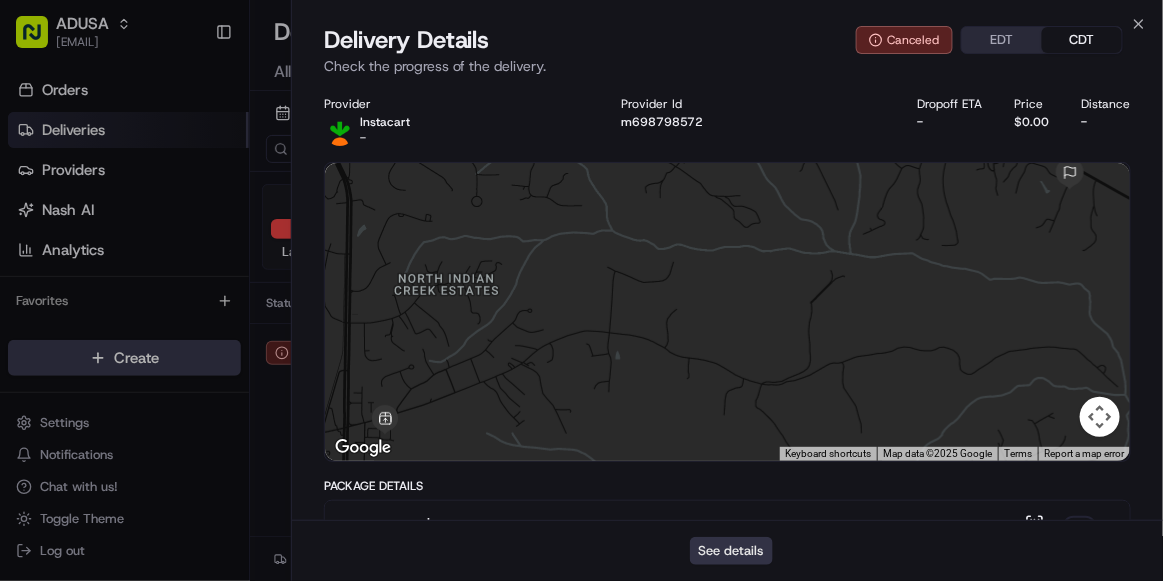 click on "See details" at bounding box center [731, 551] 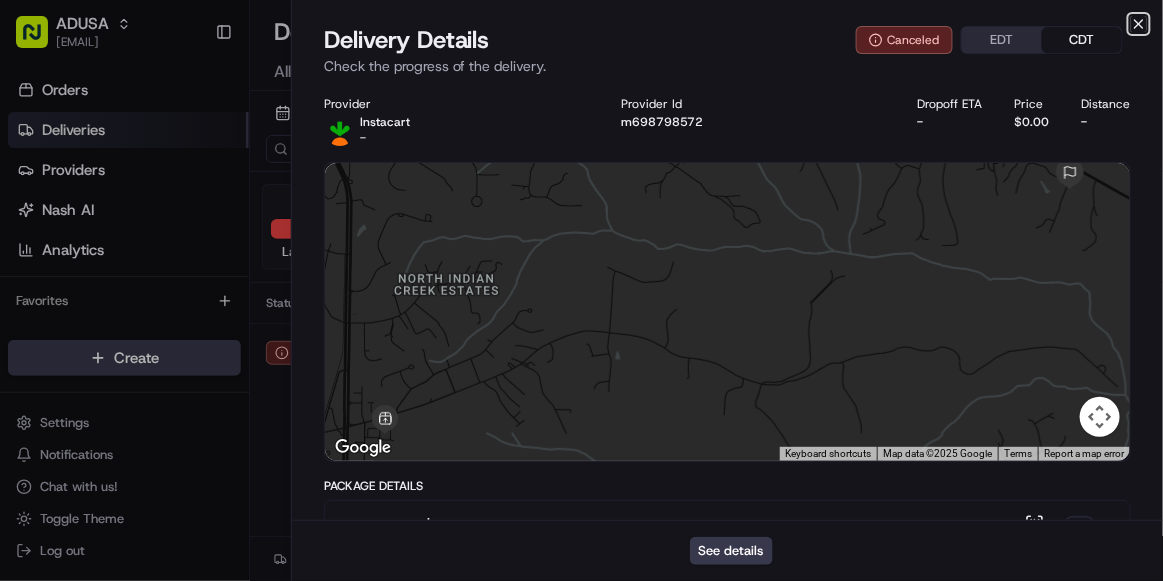 click 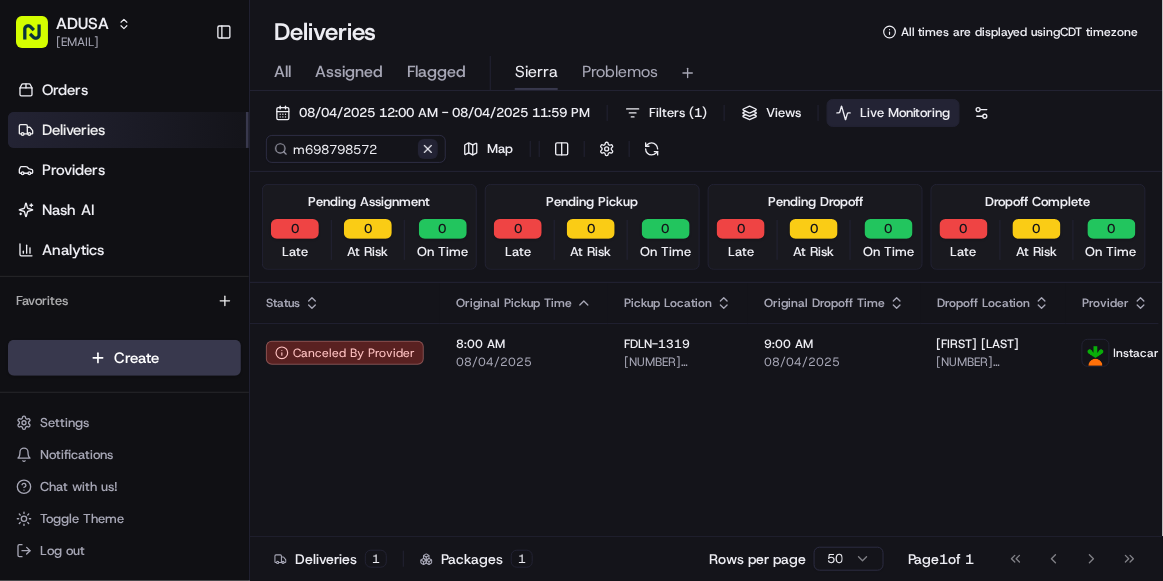 click at bounding box center (428, 149) 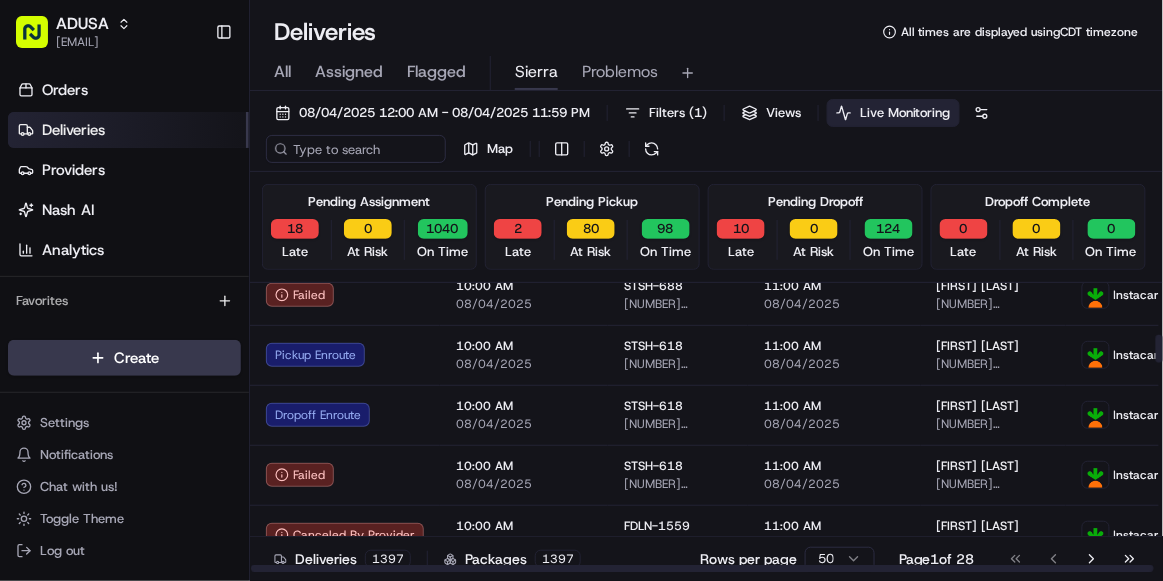 scroll, scrollTop: 536, scrollLeft: 0, axis: vertical 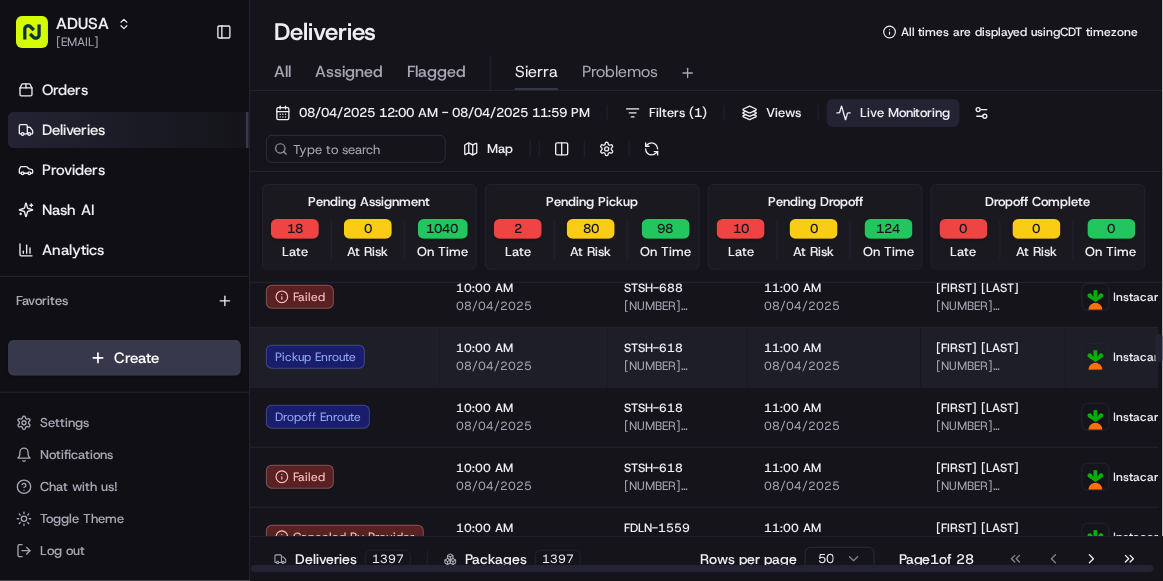 click on "Pickup Enroute" at bounding box center [345, 357] 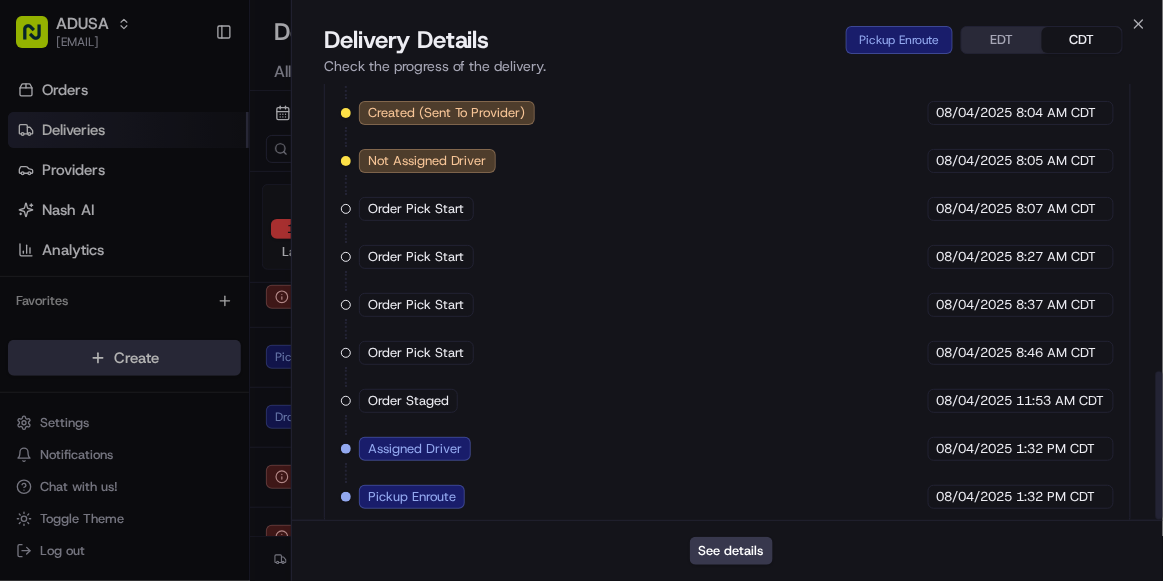 scroll, scrollTop: 845, scrollLeft: 0, axis: vertical 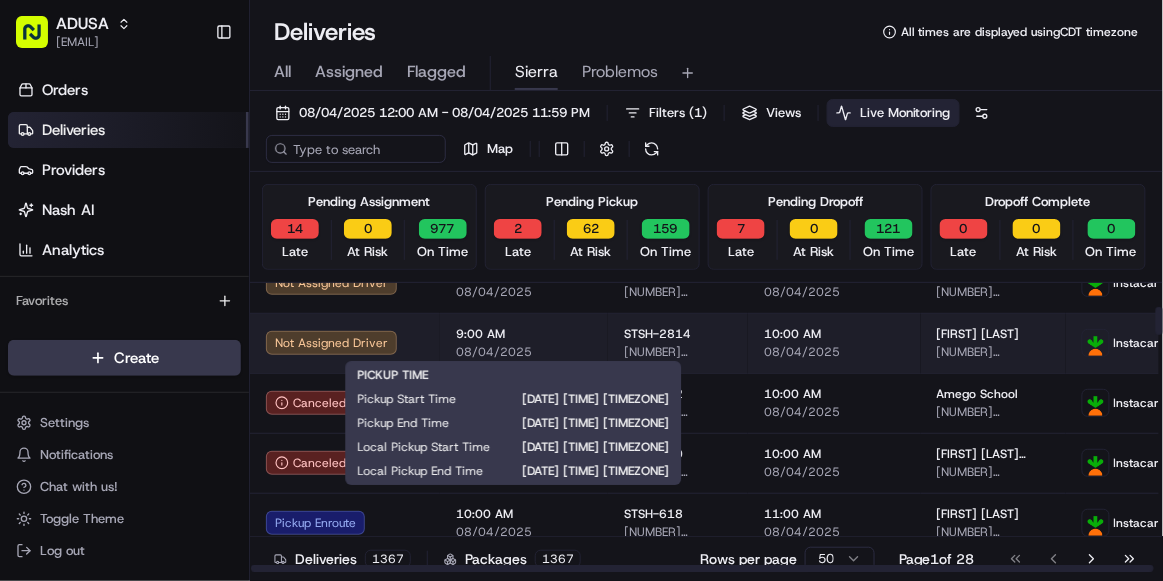 click on "08/04/2025" at bounding box center (524, 352) 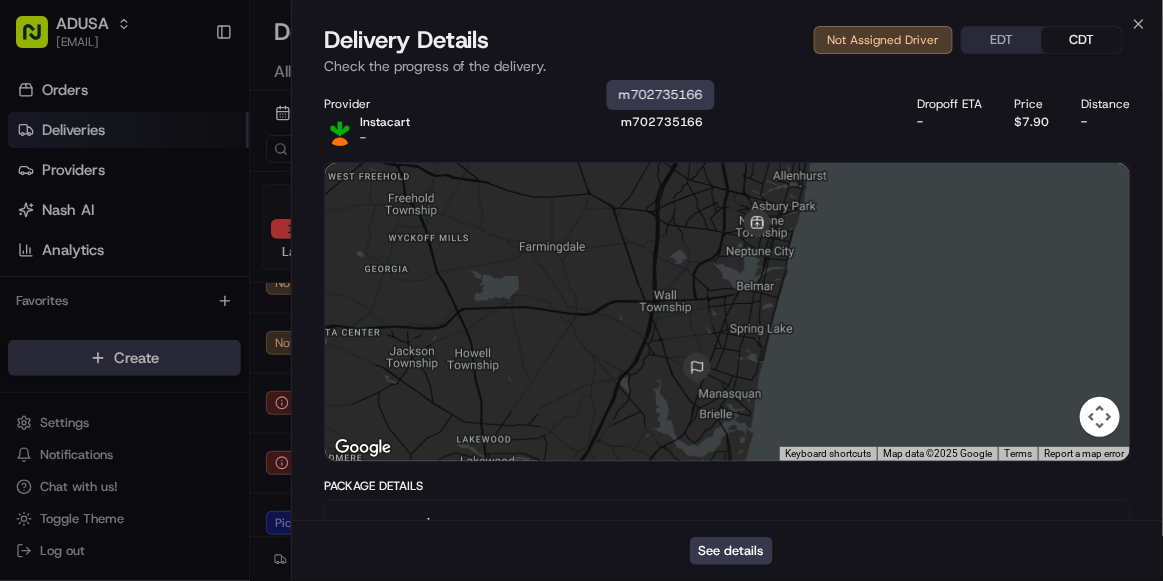 click on "m702735166" at bounding box center [662, 122] 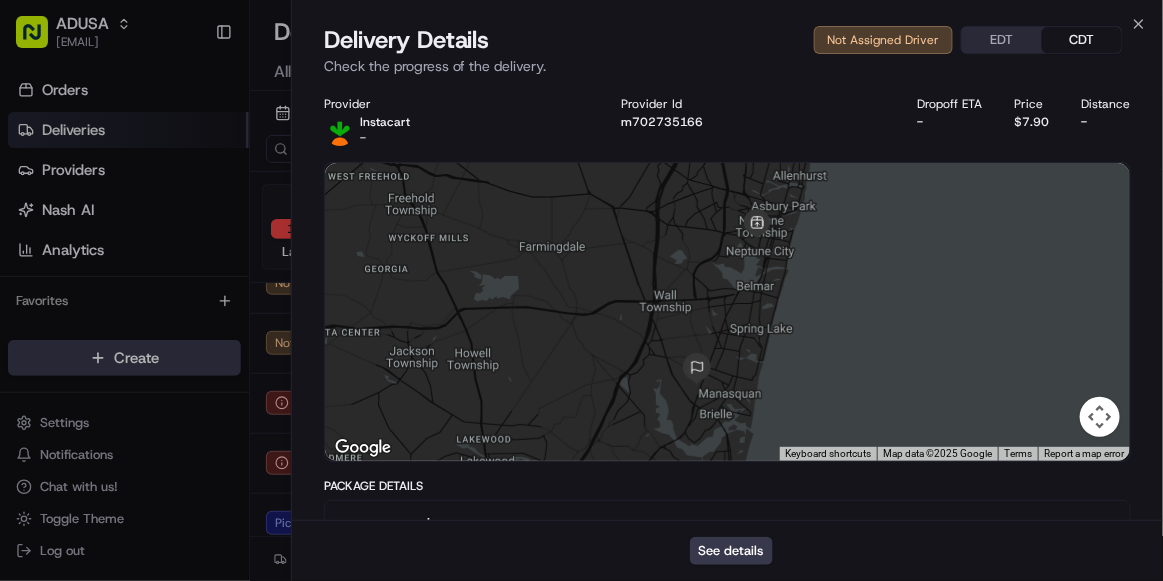 click on "m702735166" at bounding box center (662, 122) 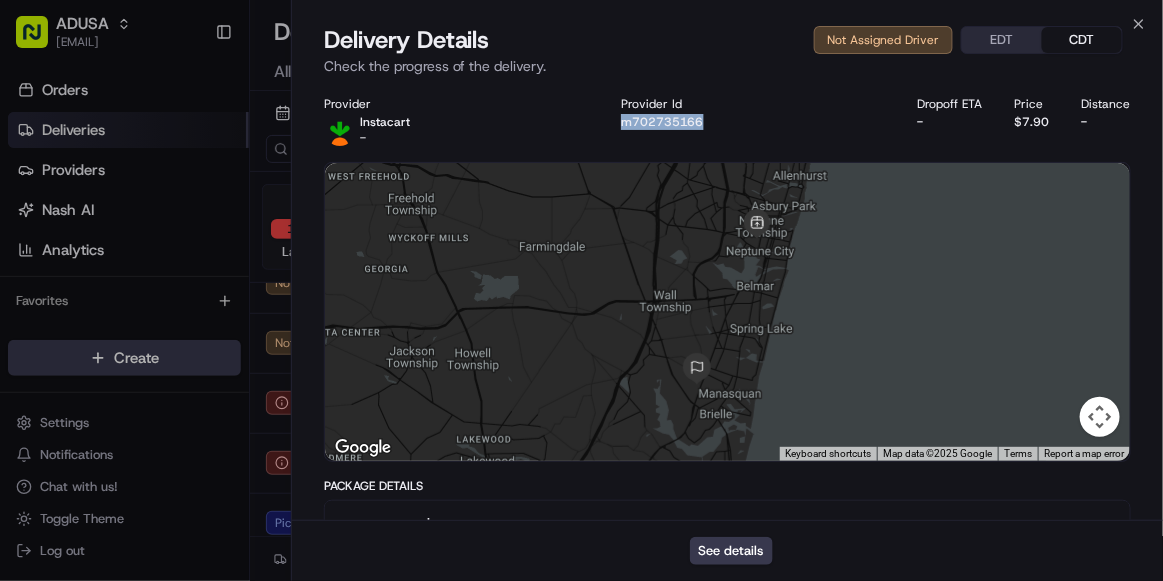 drag, startPoint x: 710, startPoint y: 127, endPoint x: 613, endPoint y: 125, distance: 97.020615 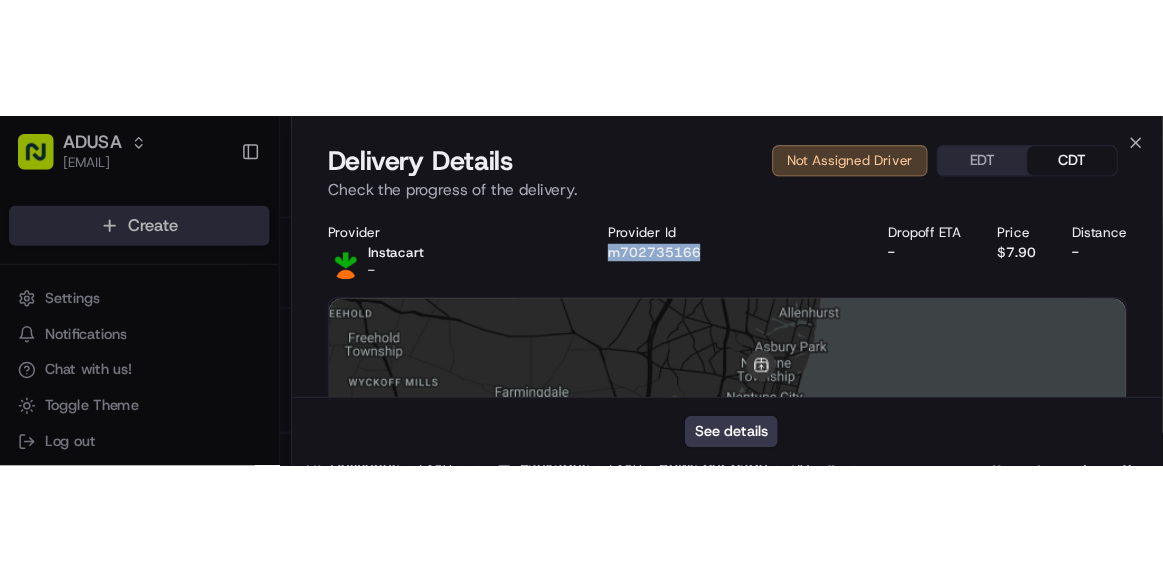 scroll, scrollTop: 0, scrollLeft: 0, axis: both 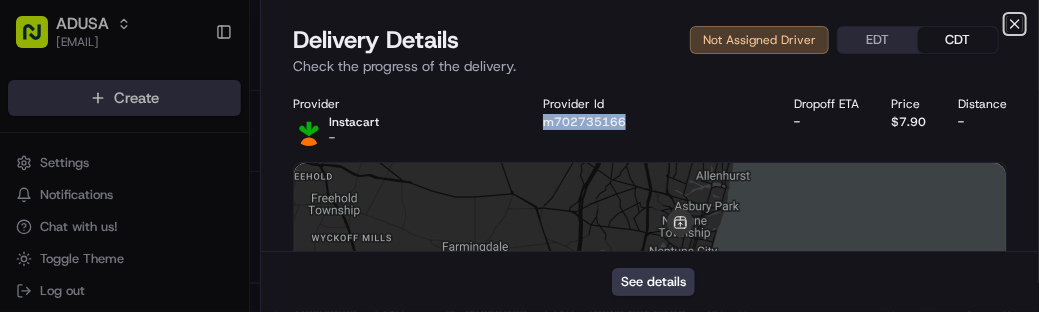 click 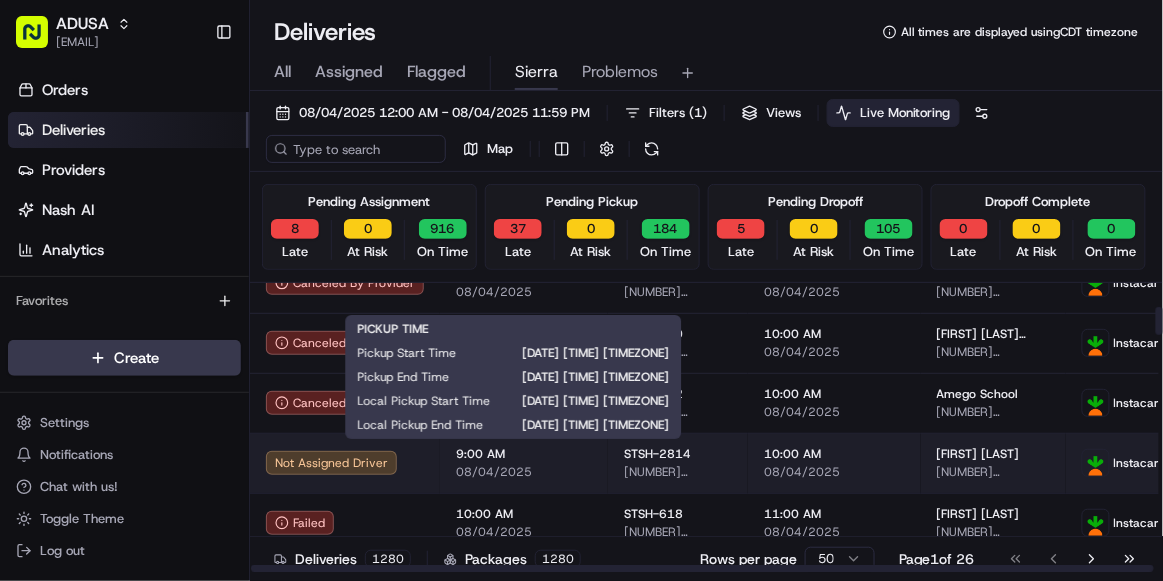 click on "08/04/2025" at bounding box center [524, 472] 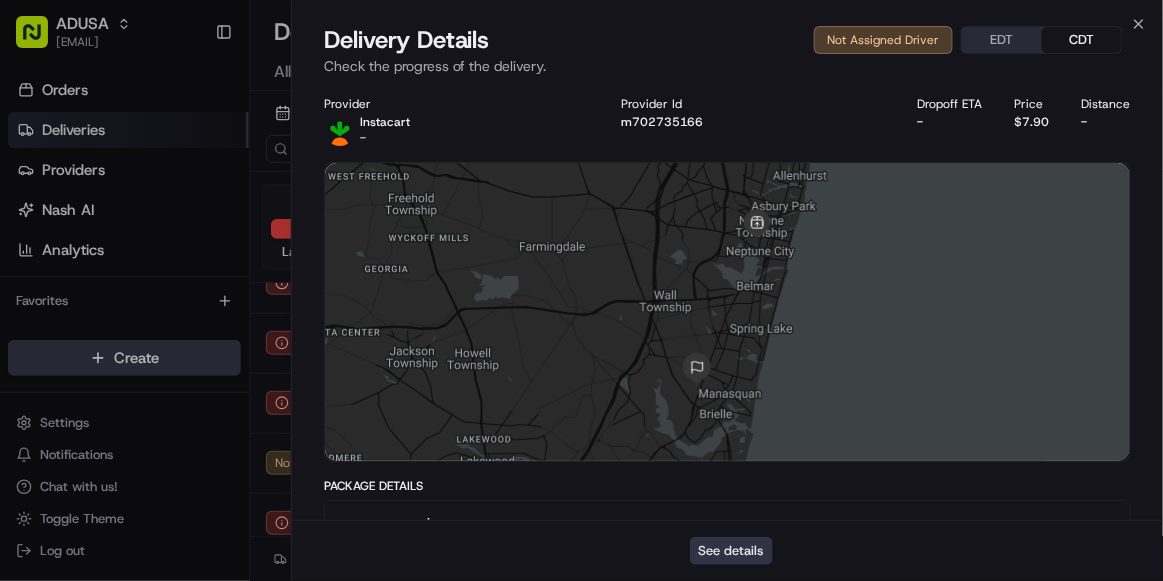 click on "See details" at bounding box center (731, 551) 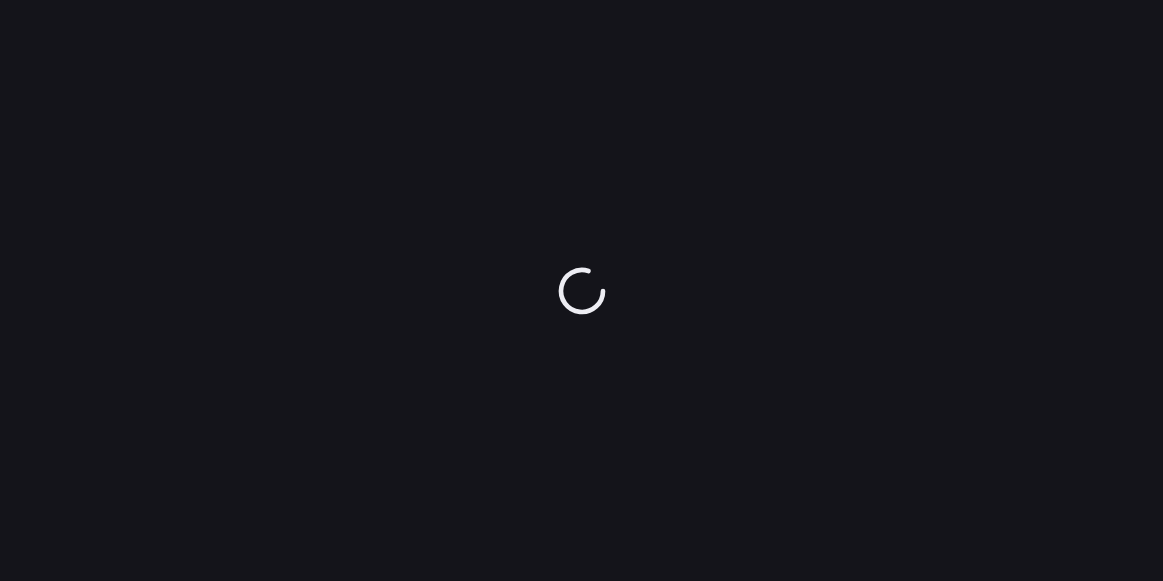 scroll, scrollTop: 0, scrollLeft: 0, axis: both 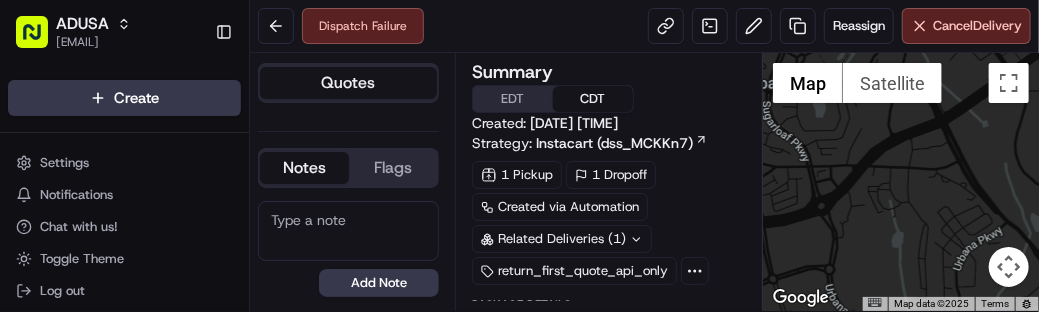 click at bounding box center (901, 182) 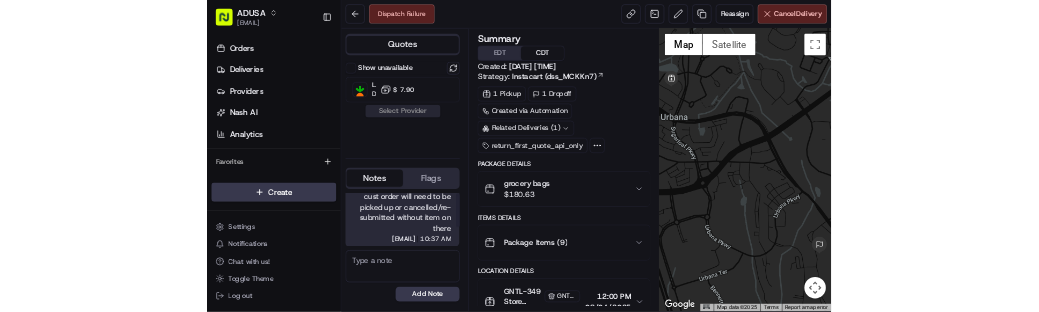 scroll, scrollTop: 0, scrollLeft: 0, axis: both 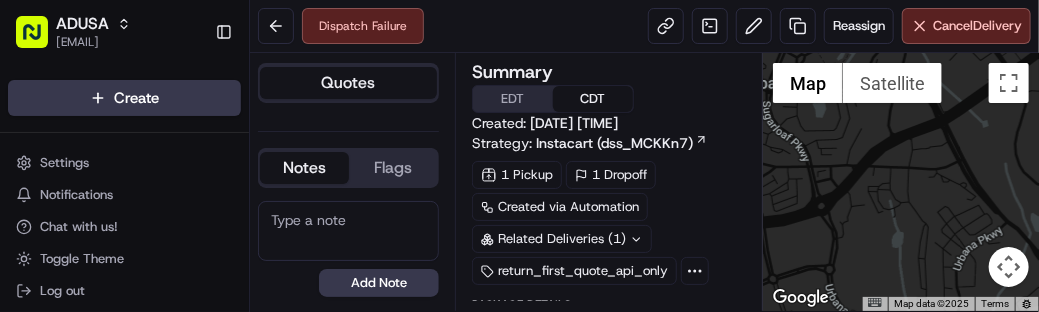 click at bounding box center [901, 182] 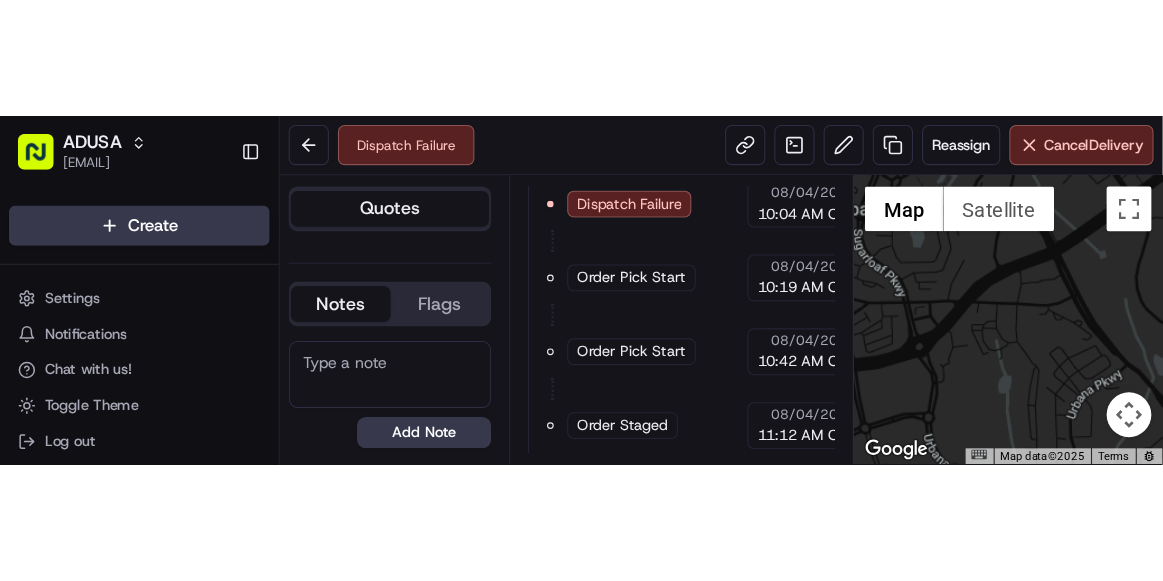 scroll, scrollTop: 607, scrollLeft: 0, axis: vertical 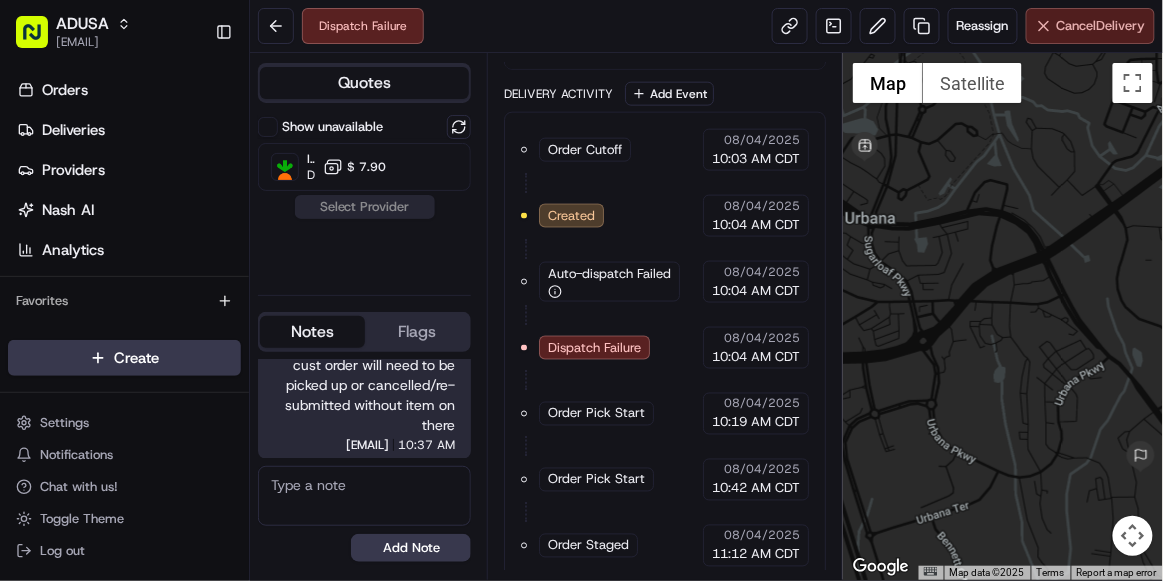 click on "Cancel  Delivery" at bounding box center (1101, 26) 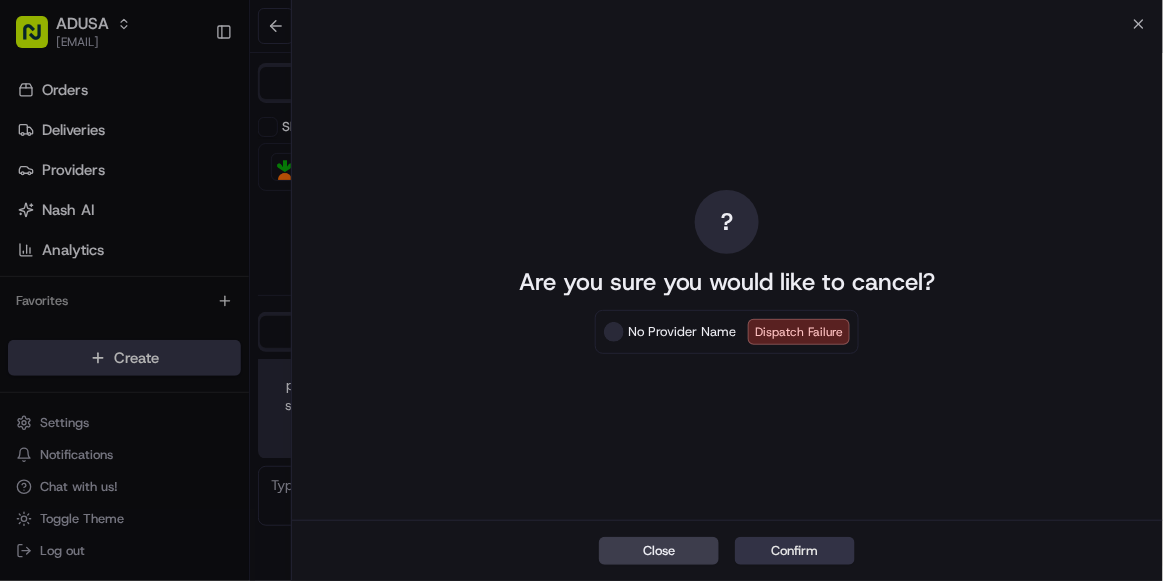 click on "Confirm" at bounding box center [795, 551] 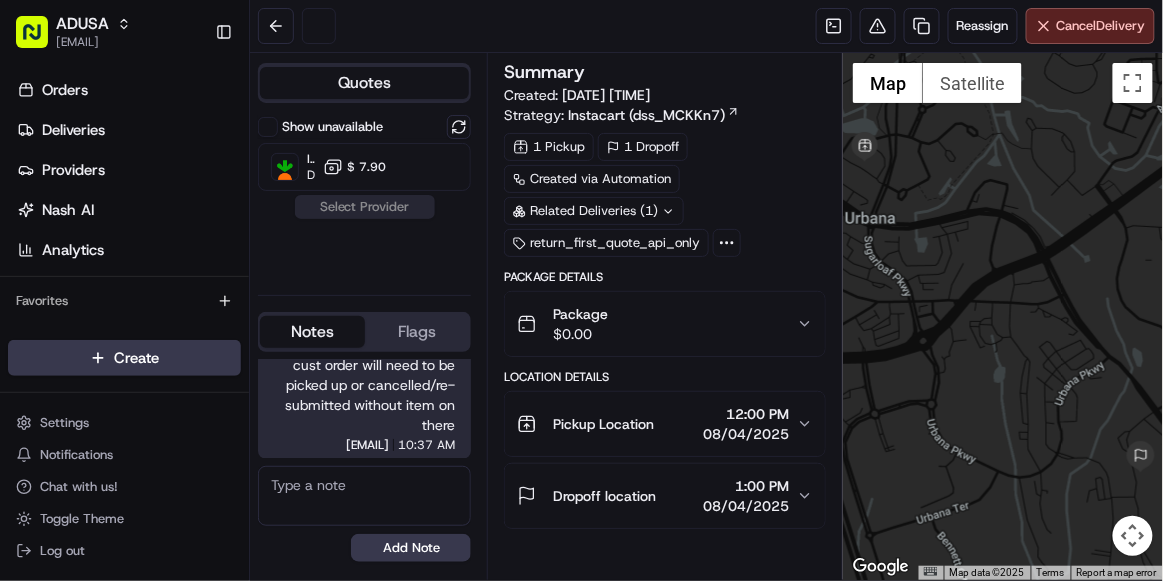 scroll, scrollTop: 0, scrollLeft: 0, axis: both 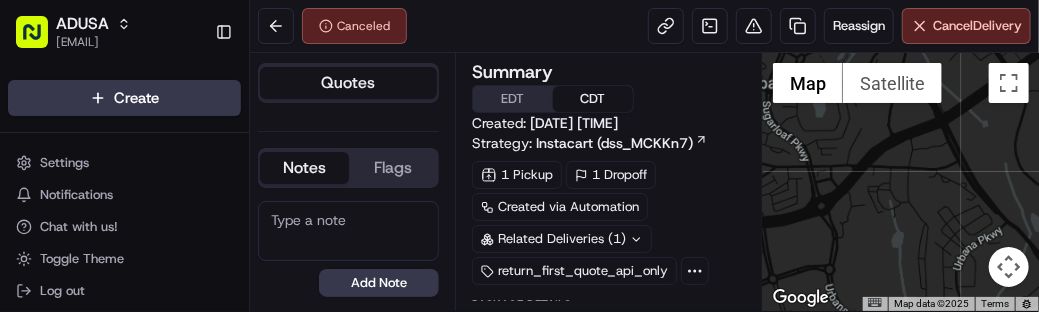 click at bounding box center (901, 182) 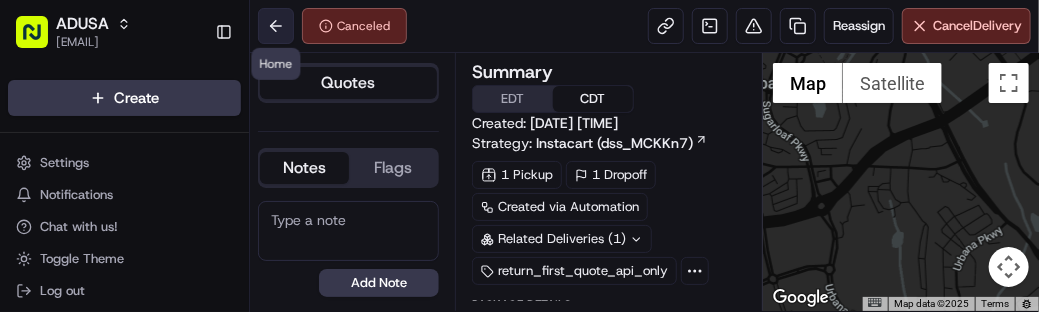 click at bounding box center [276, 26] 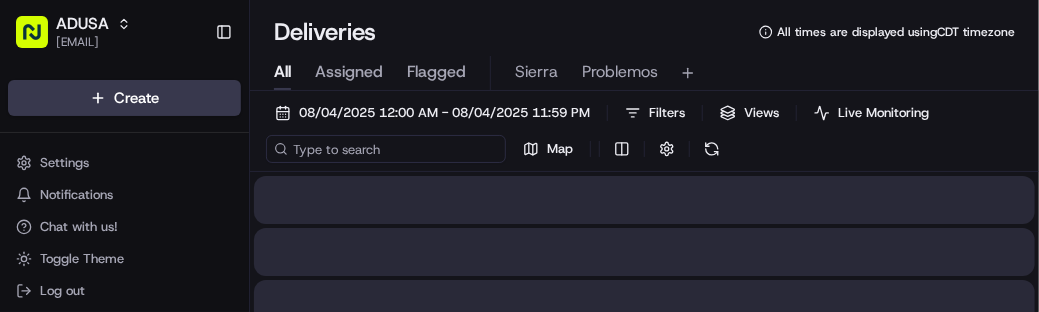 click at bounding box center [386, 149] 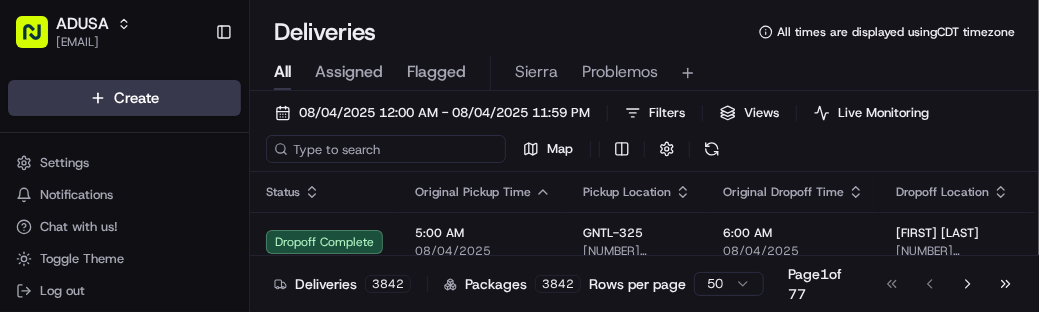 paste on "m700033449" 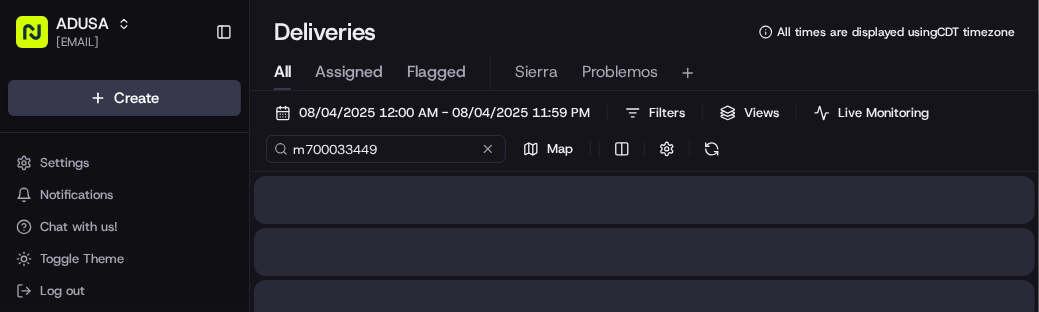 type on "m700033449" 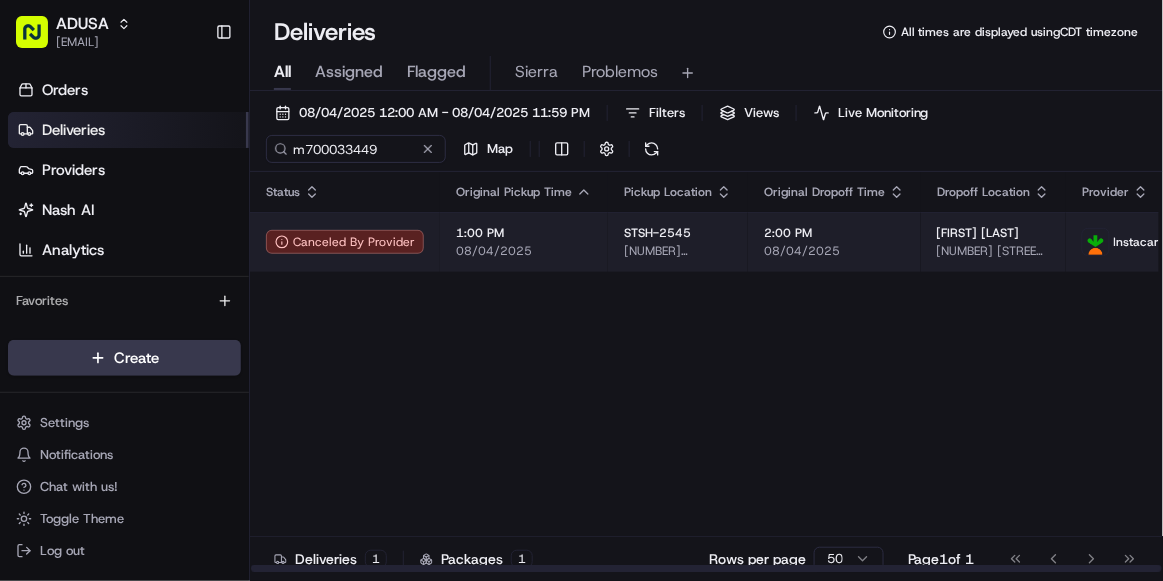 click on "1:00 PM 08/04/2025" at bounding box center (524, 242) 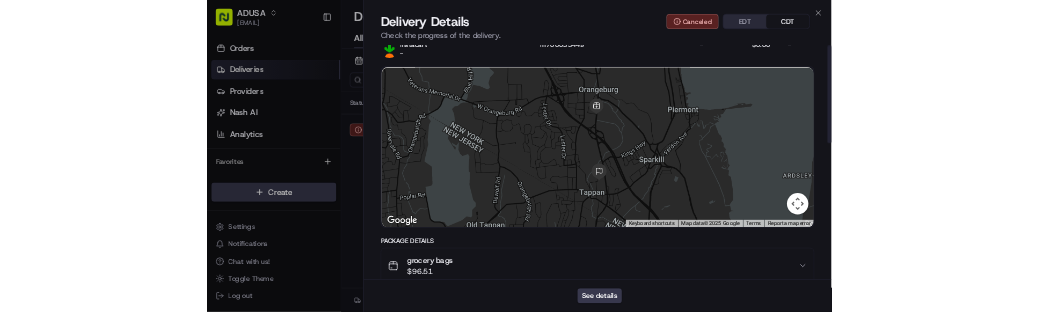 scroll, scrollTop: 0, scrollLeft: 0, axis: both 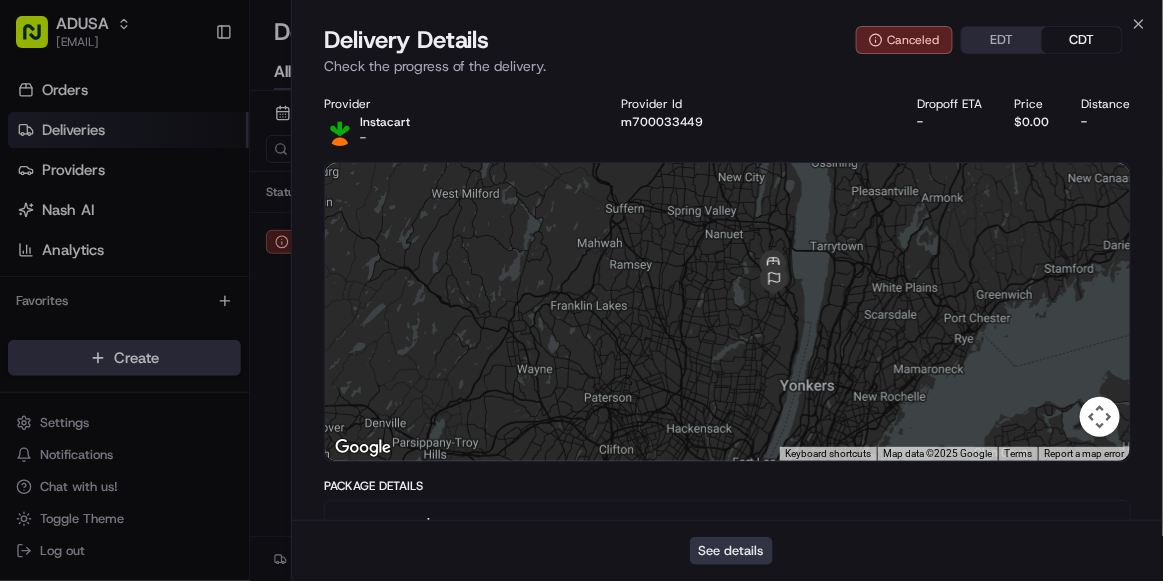 click on "See details" at bounding box center (731, 551) 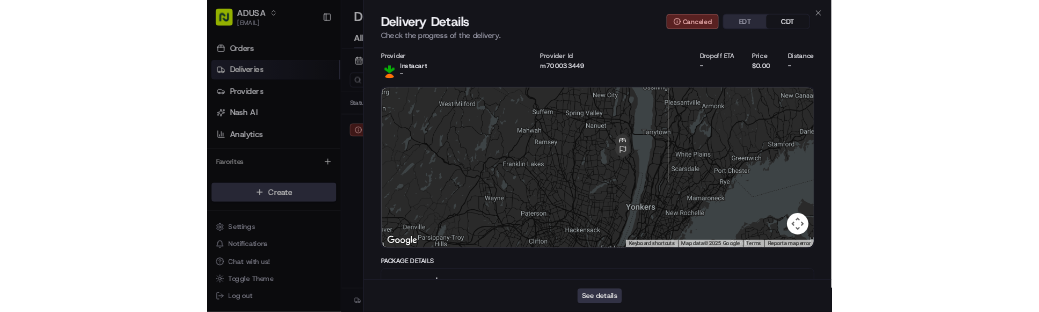 scroll, scrollTop: 0, scrollLeft: 0, axis: both 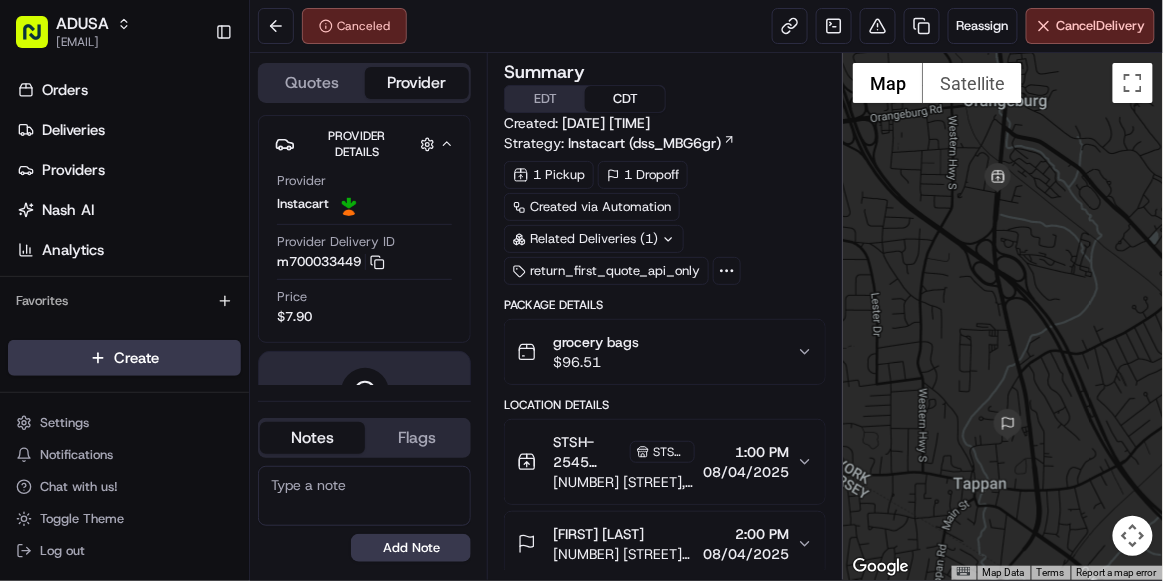 click at bounding box center [364, 496] 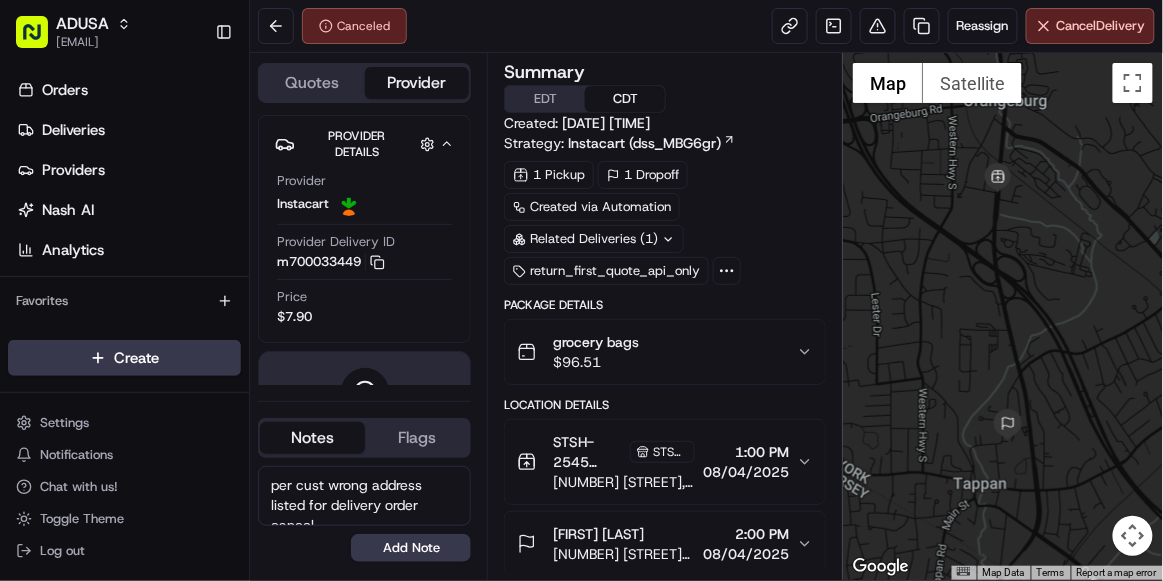 scroll, scrollTop: 7, scrollLeft: 0, axis: vertical 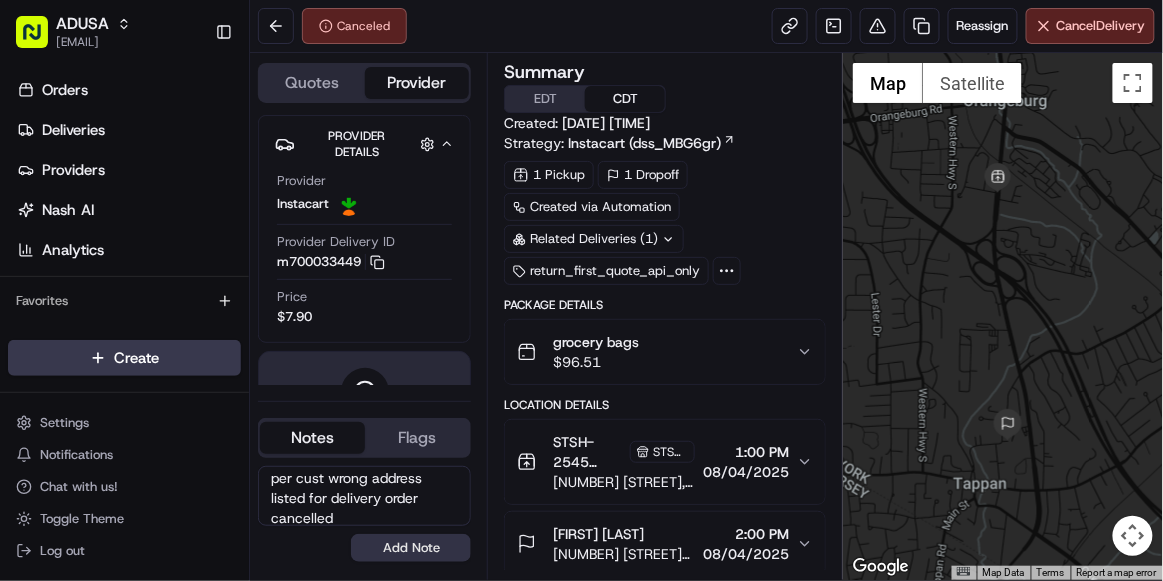 type on "per cust wrong address listed for delivery order cancelled" 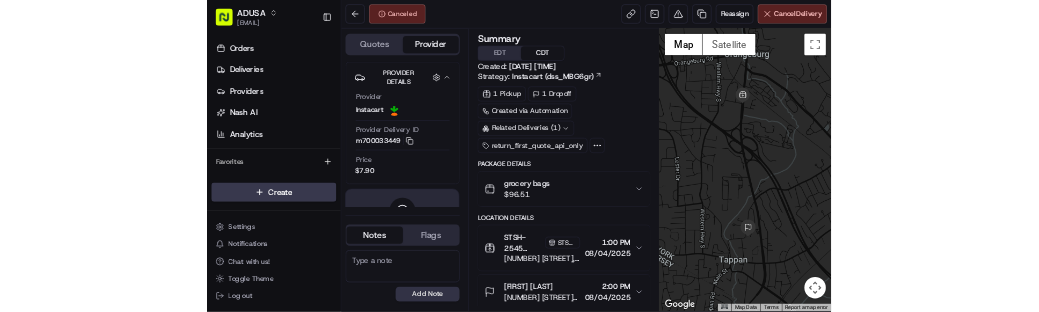 scroll, scrollTop: 0, scrollLeft: 0, axis: both 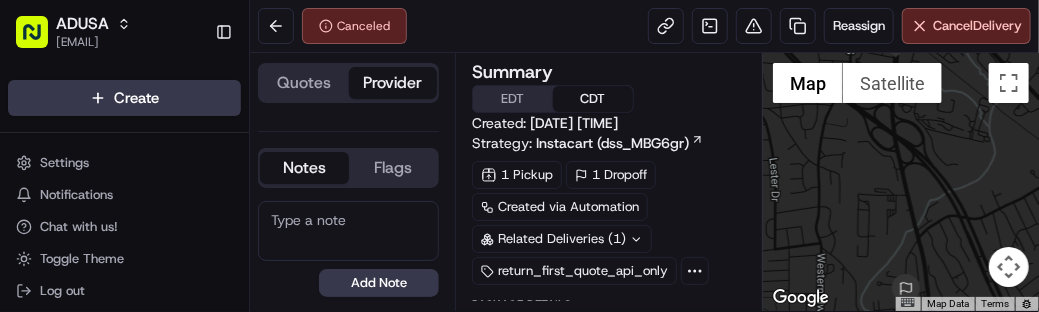 click at bounding box center (901, 182) 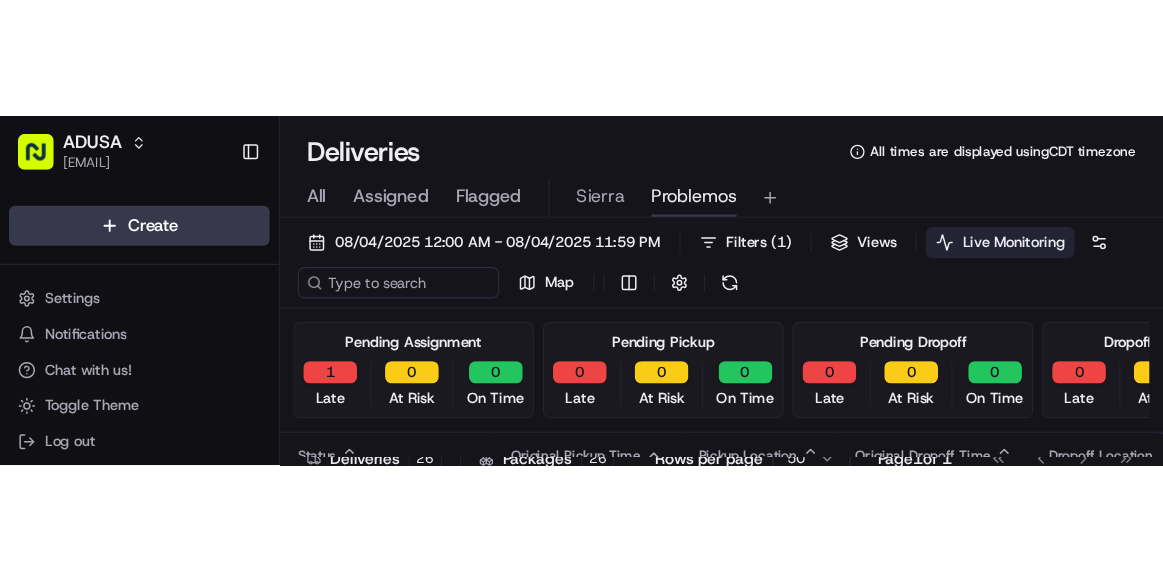 scroll, scrollTop: 0, scrollLeft: 0, axis: both 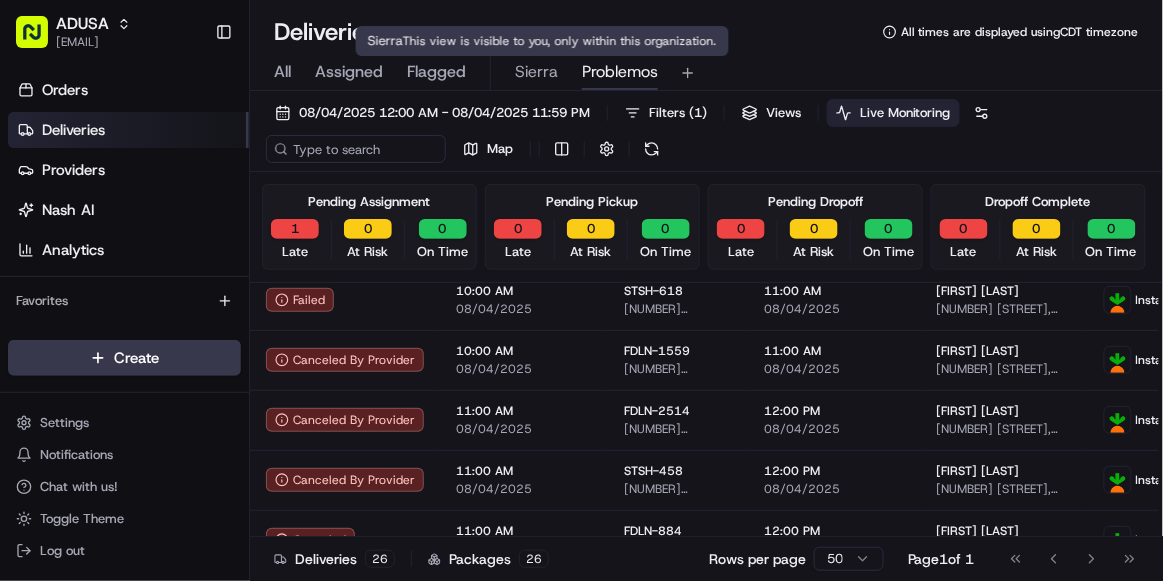 click on "Sierra" at bounding box center [536, 72] 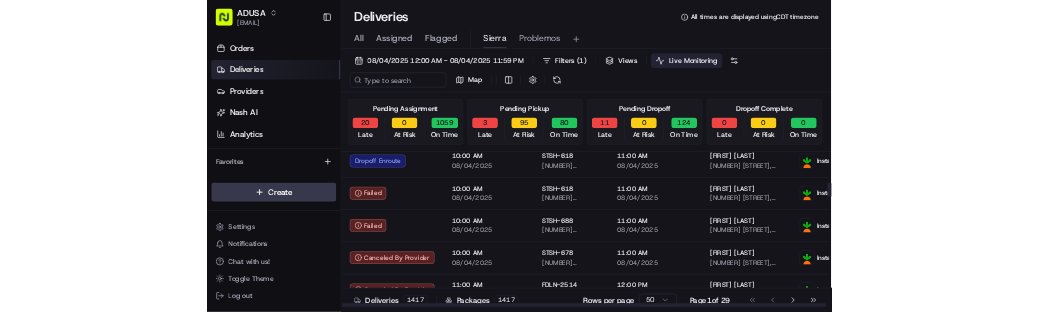 scroll, scrollTop: 594, scrollLeft: 0, axis: vertical 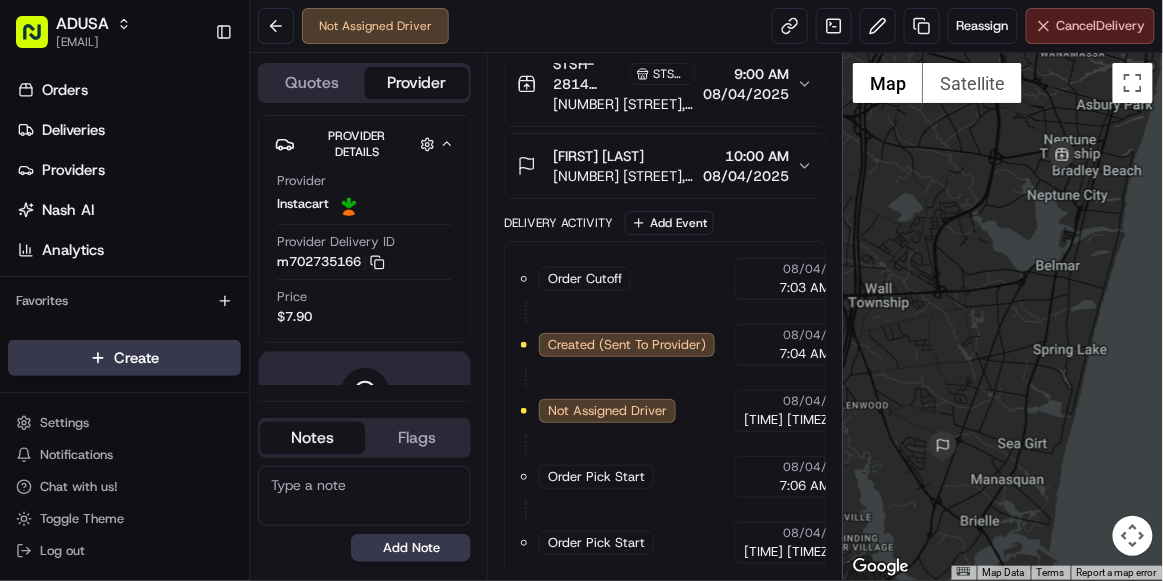 click on "Cancel  Delivery" at bounding box center (1101, 26) 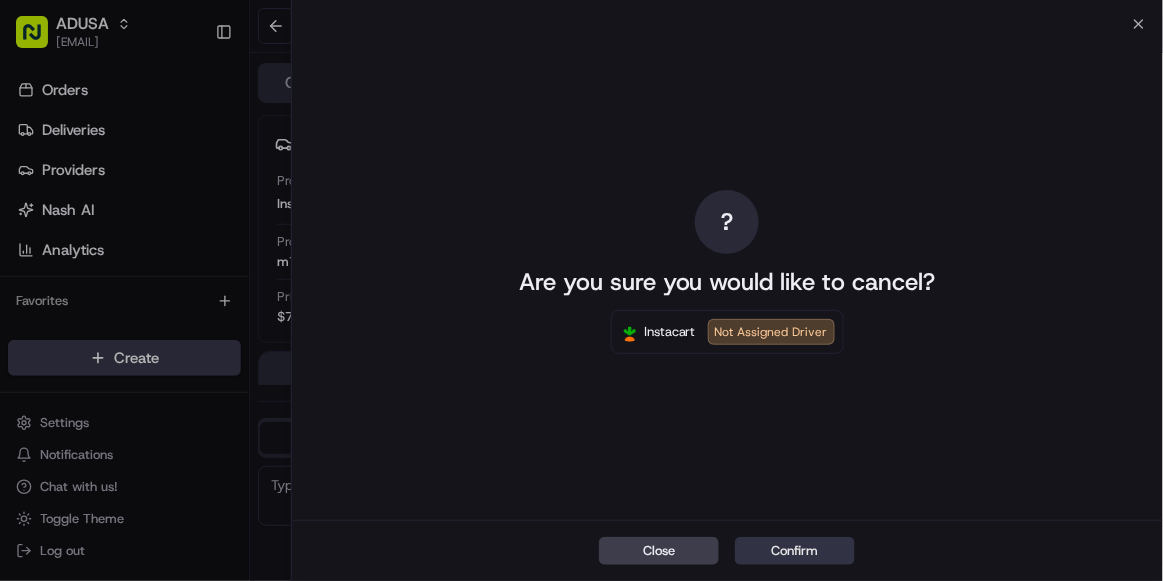 click on "Confirm" at bounding box center (795, 551) 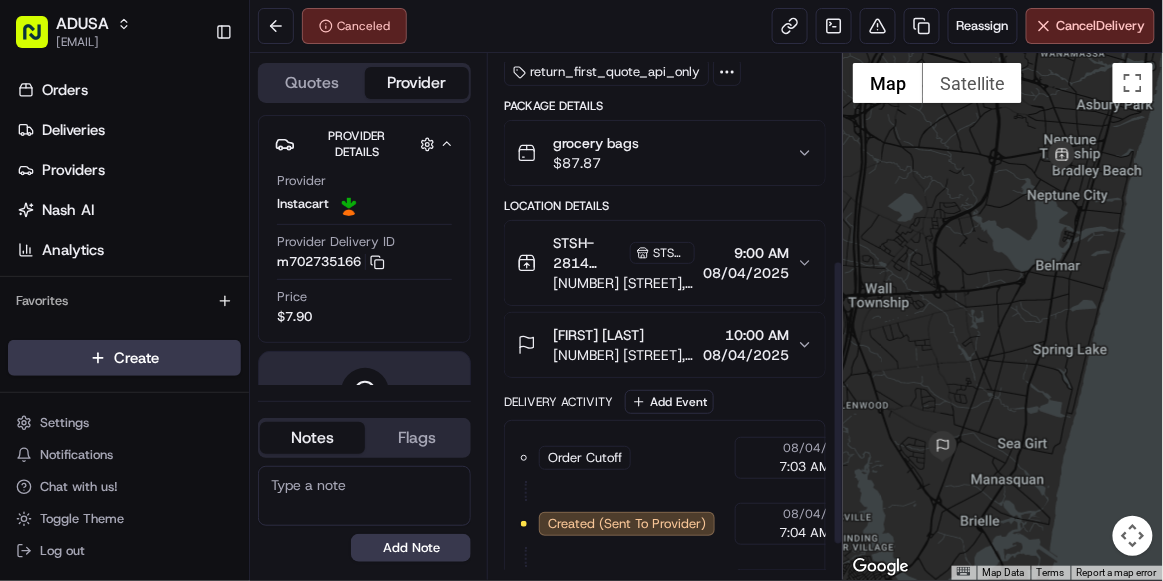 scroll, scrollTop: 378, scrollLeft: 0, axis: vertical 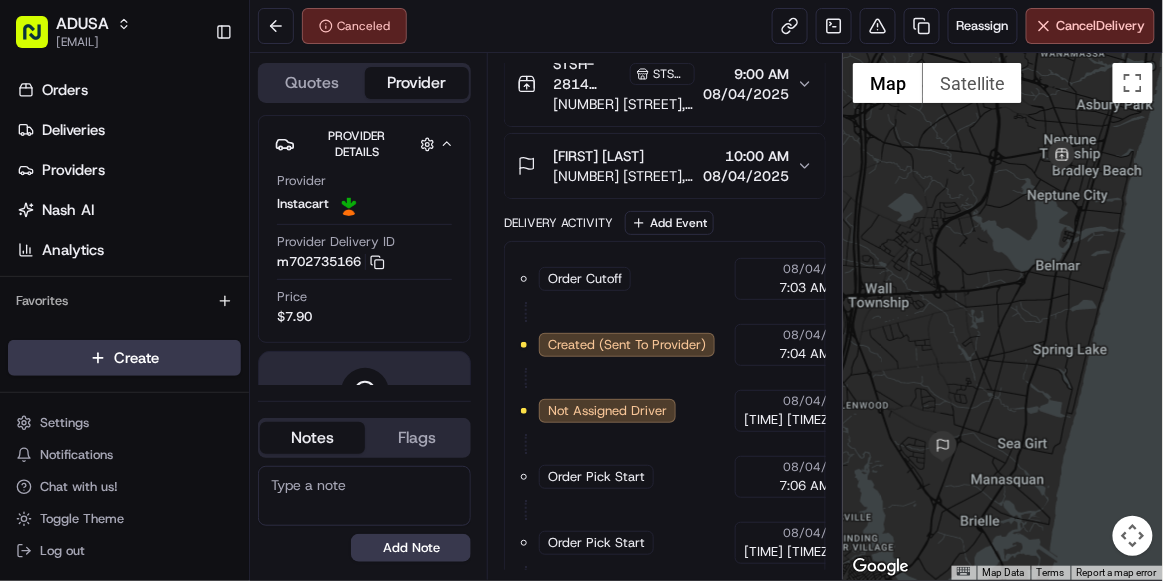 click at bounding box center [364, 496] 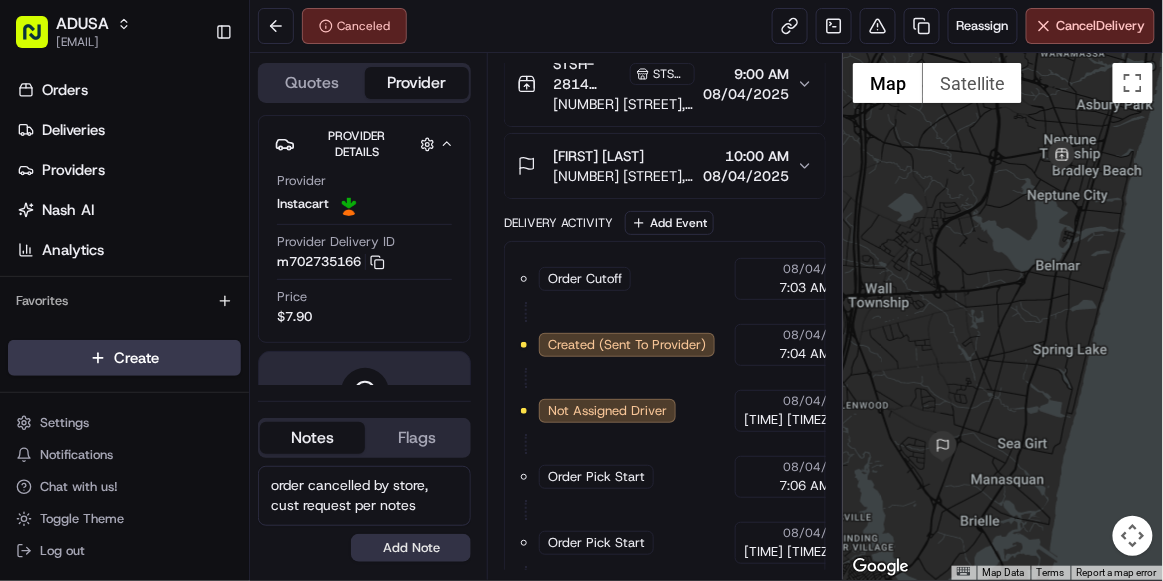 type on "order cancelled by store, cust request per notes" 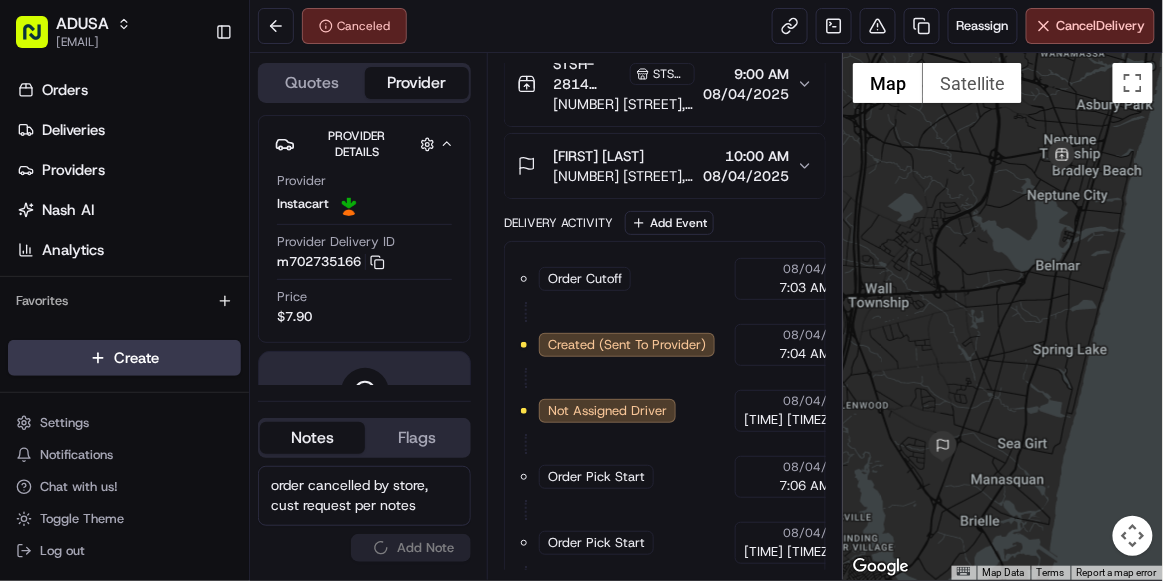 type 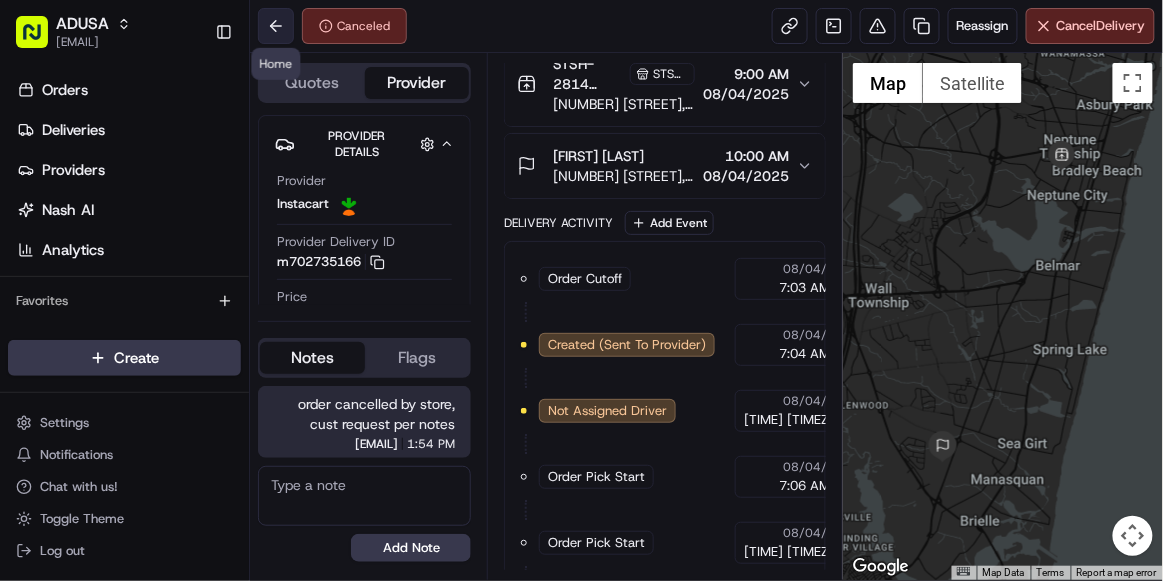 click at bounding box center (276, 26) 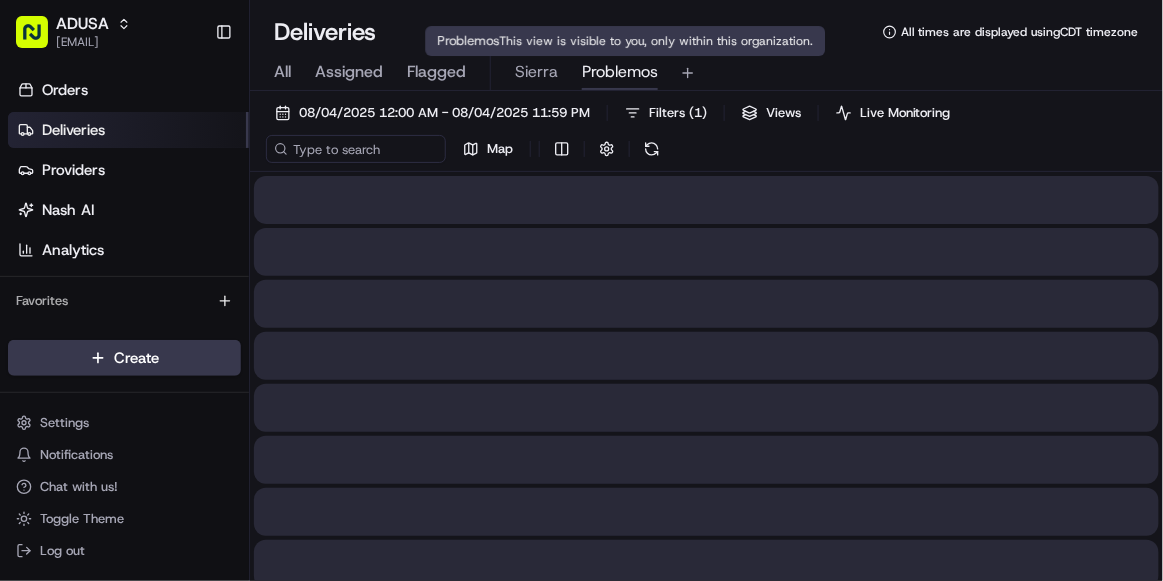 click on "Problemos" at bounding box center (620, 72) 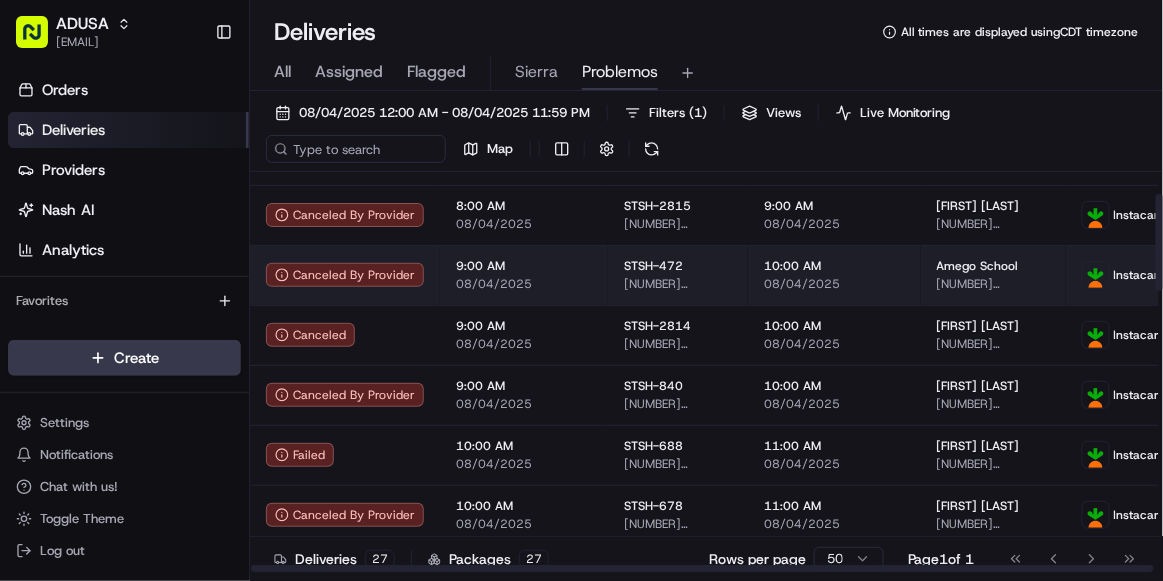scroll, scrollTop: 0, scrollLeft: 0, axis: both 